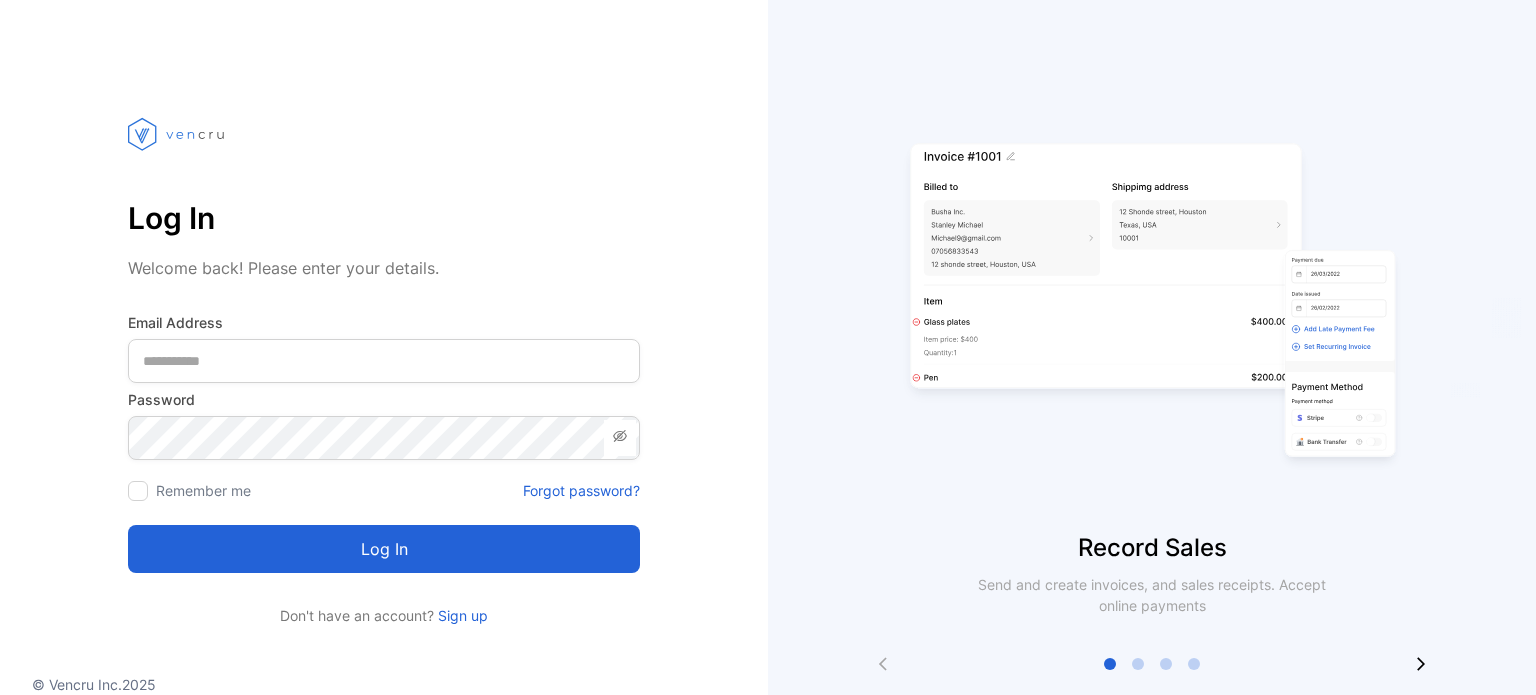scroll, scrollTop: 0, scrollLeft: 0, axis: both 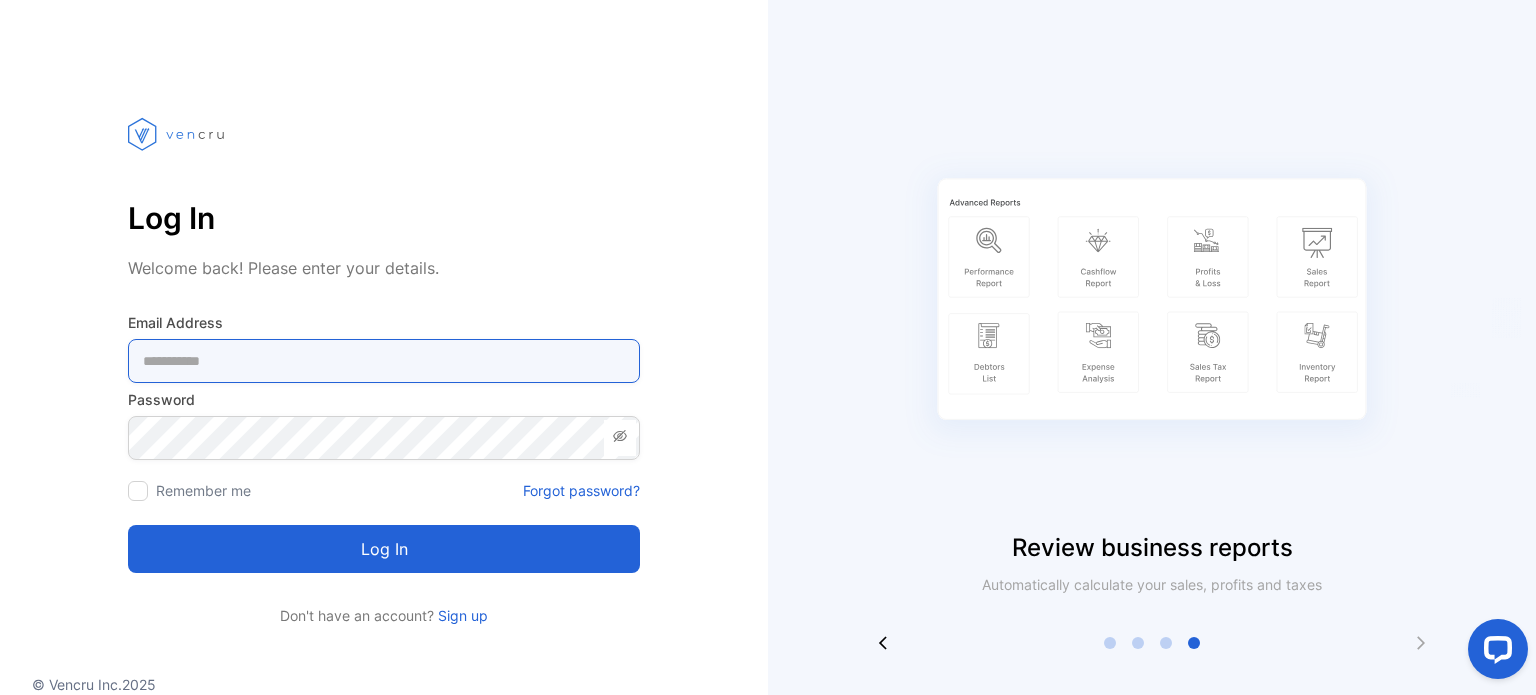 click at bounding box center [384, 361] 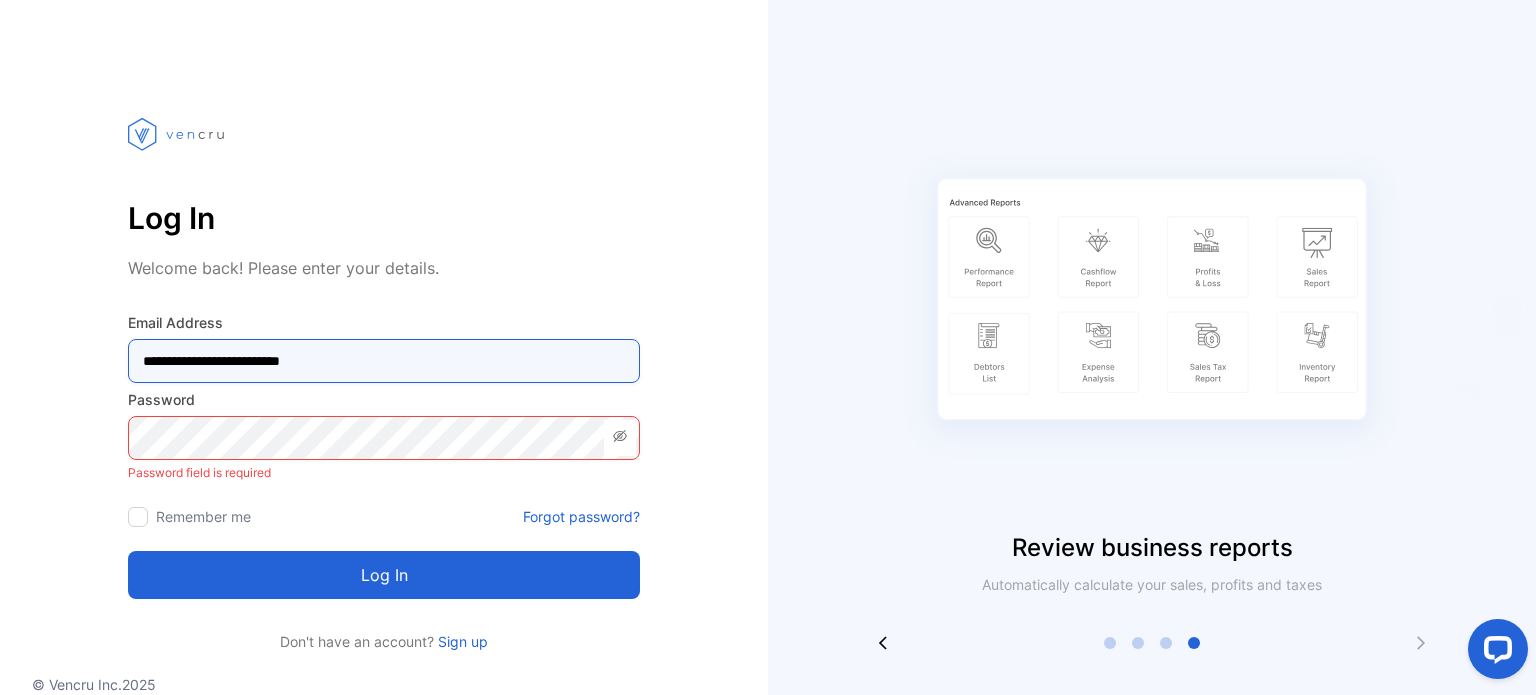 type on "**********" 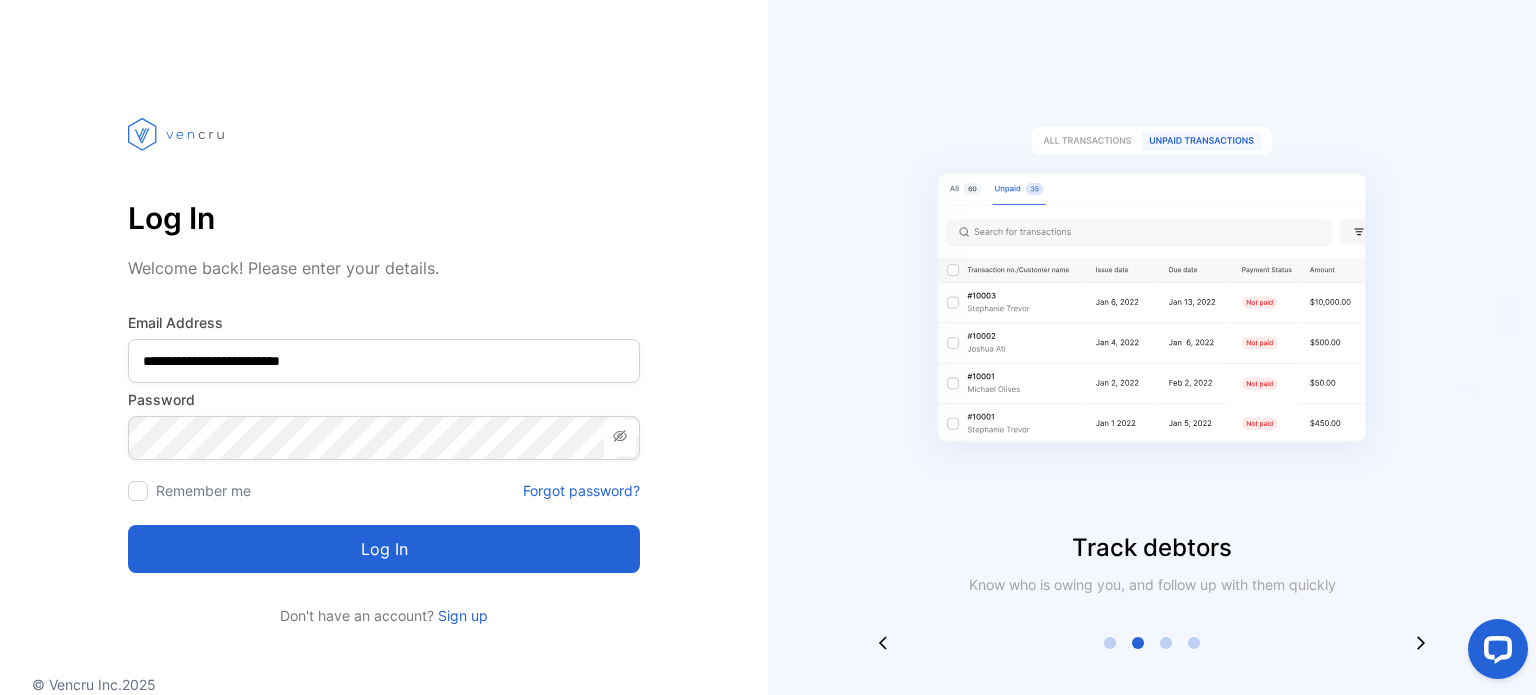 click on "Log in" at bounding box center [384, 549] 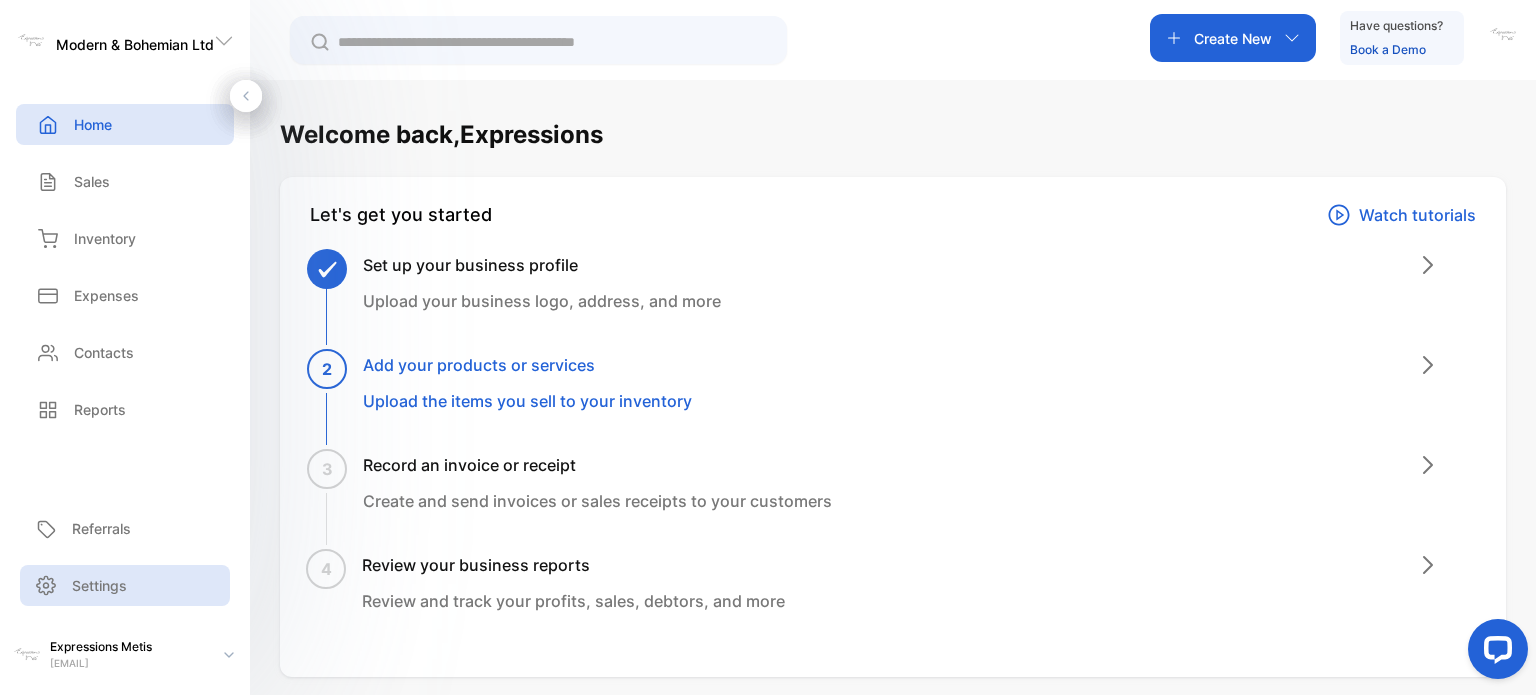 click on "Settings" at bounding box center [125, 585] 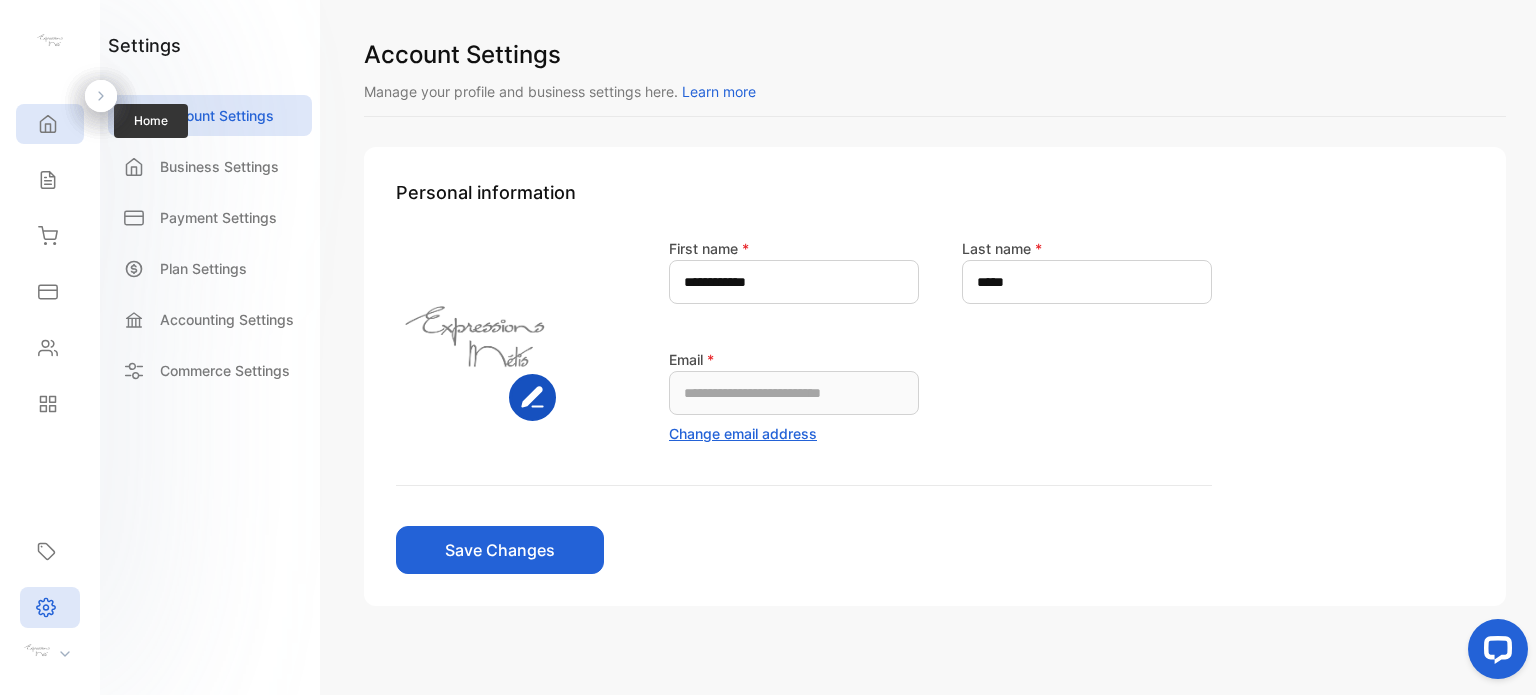 click on "Home" at bounding box center (50, 124) 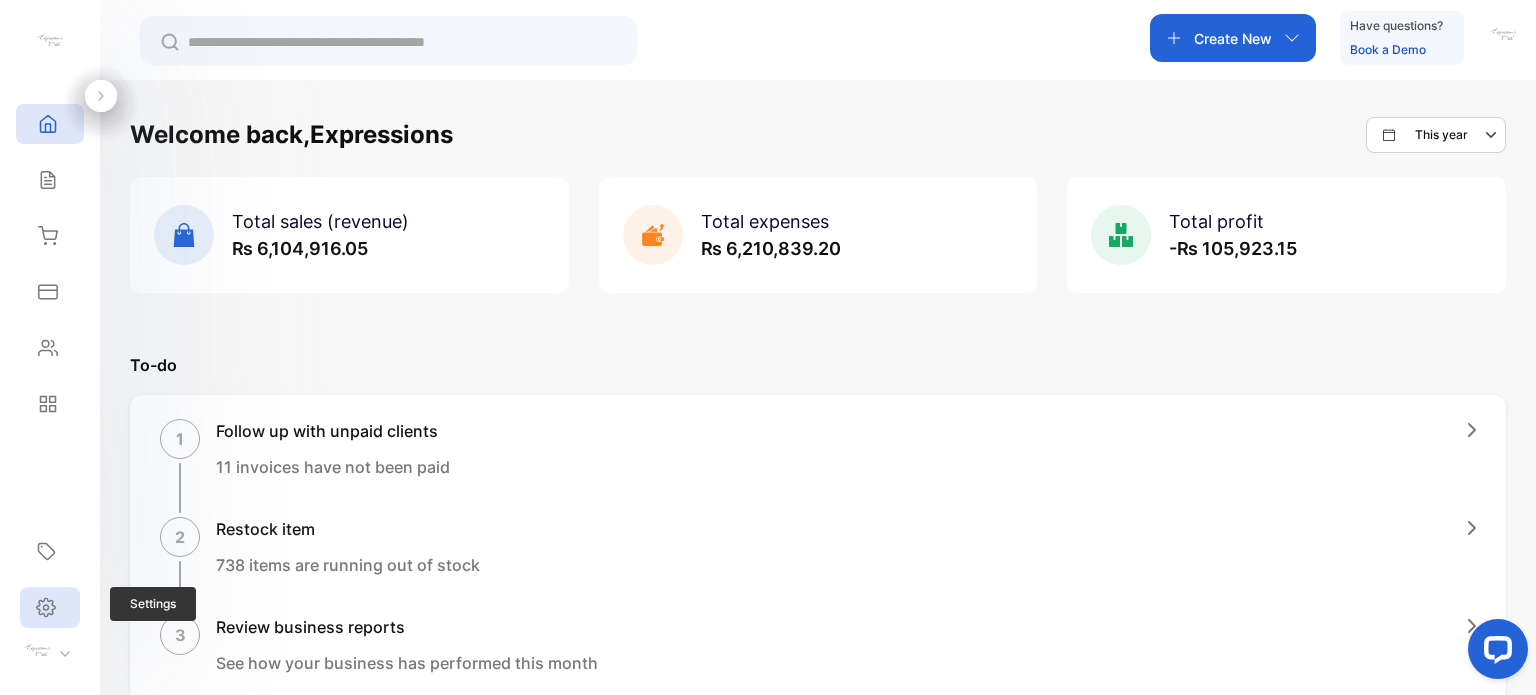click on "Settings" at bounding box center (50, 607) 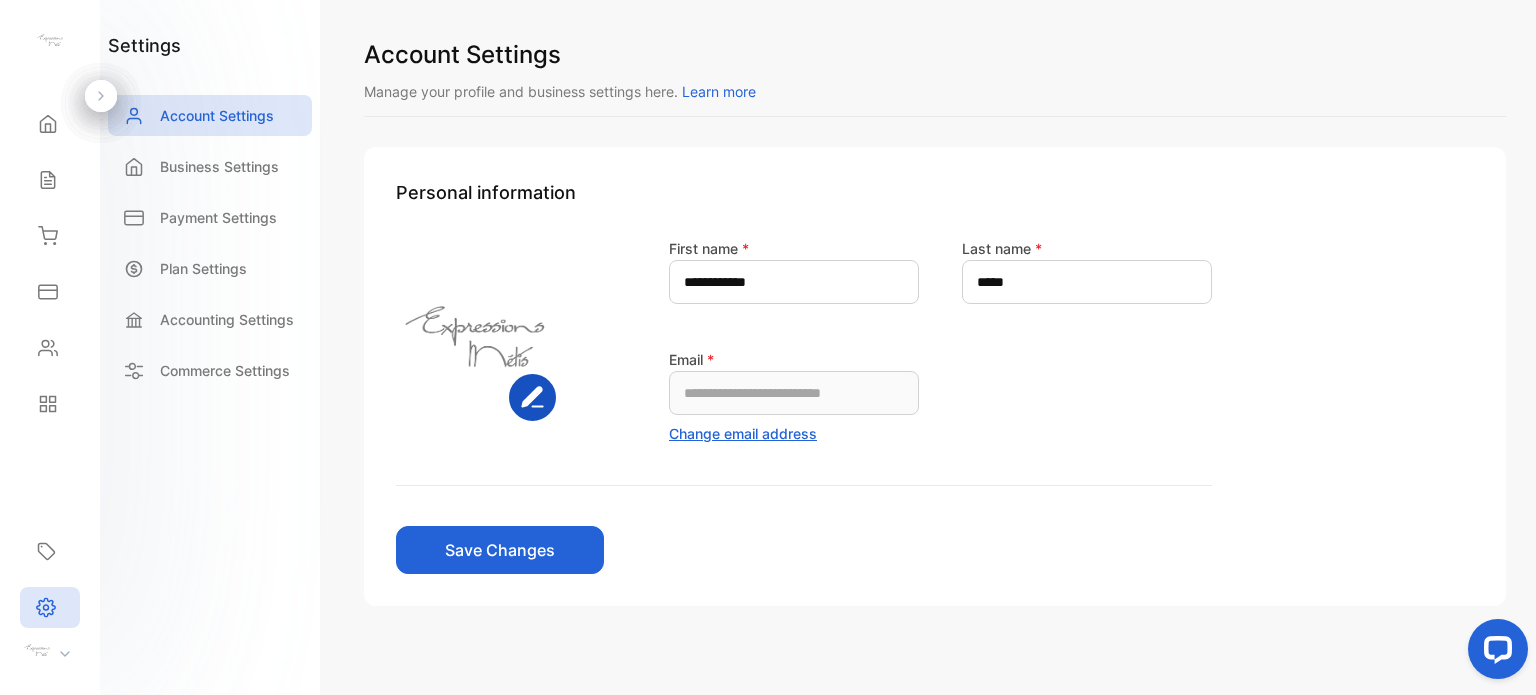 click at bounding box center [56, 653] 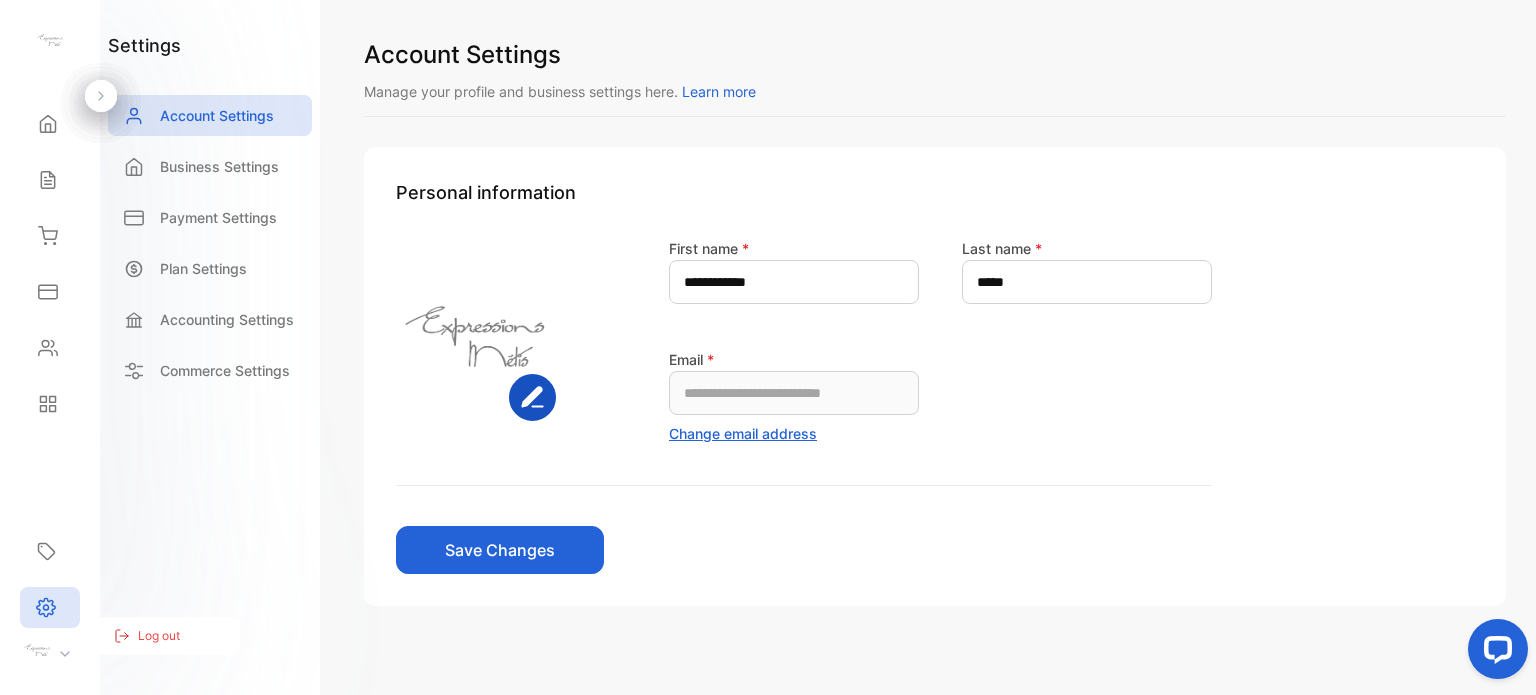 click on "Log out" at bounding box center (159, 636) 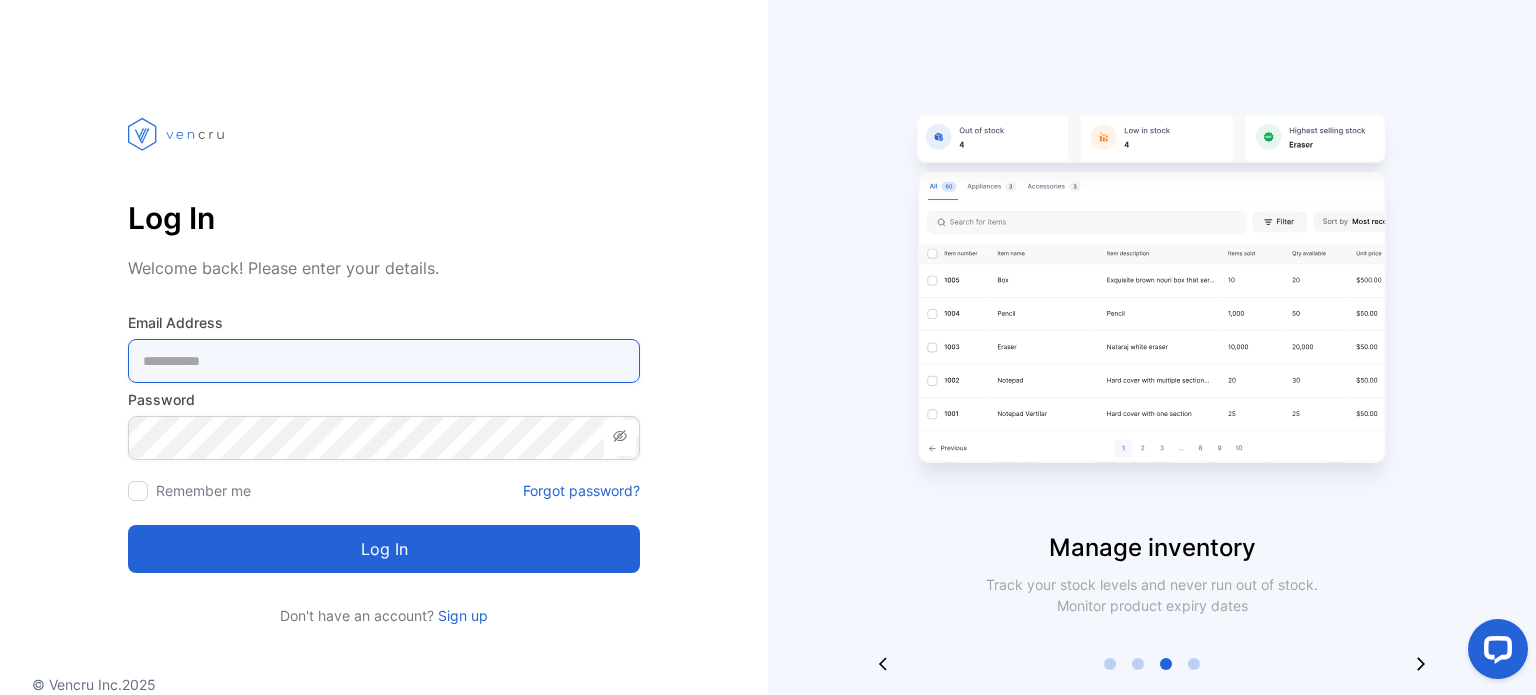 click at bounding box center (384, 361) 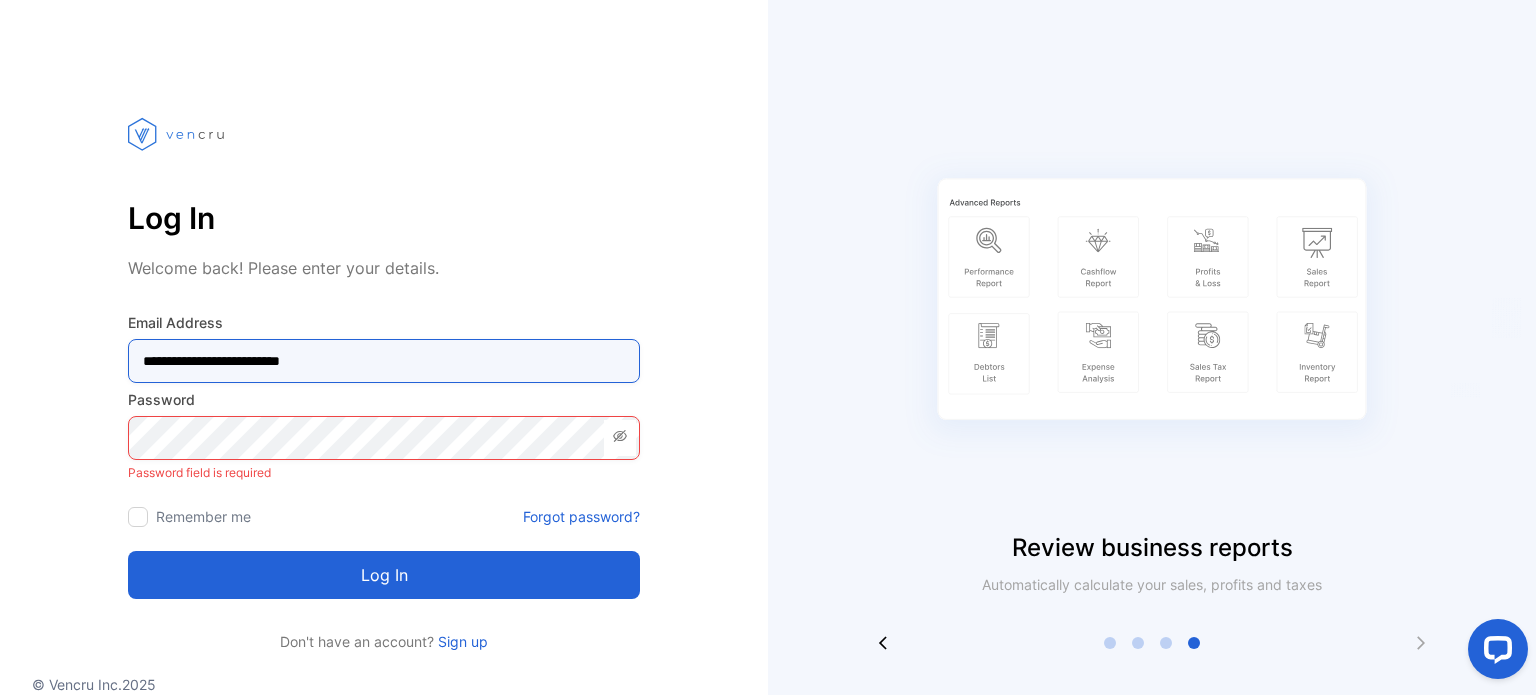 type on "**********" 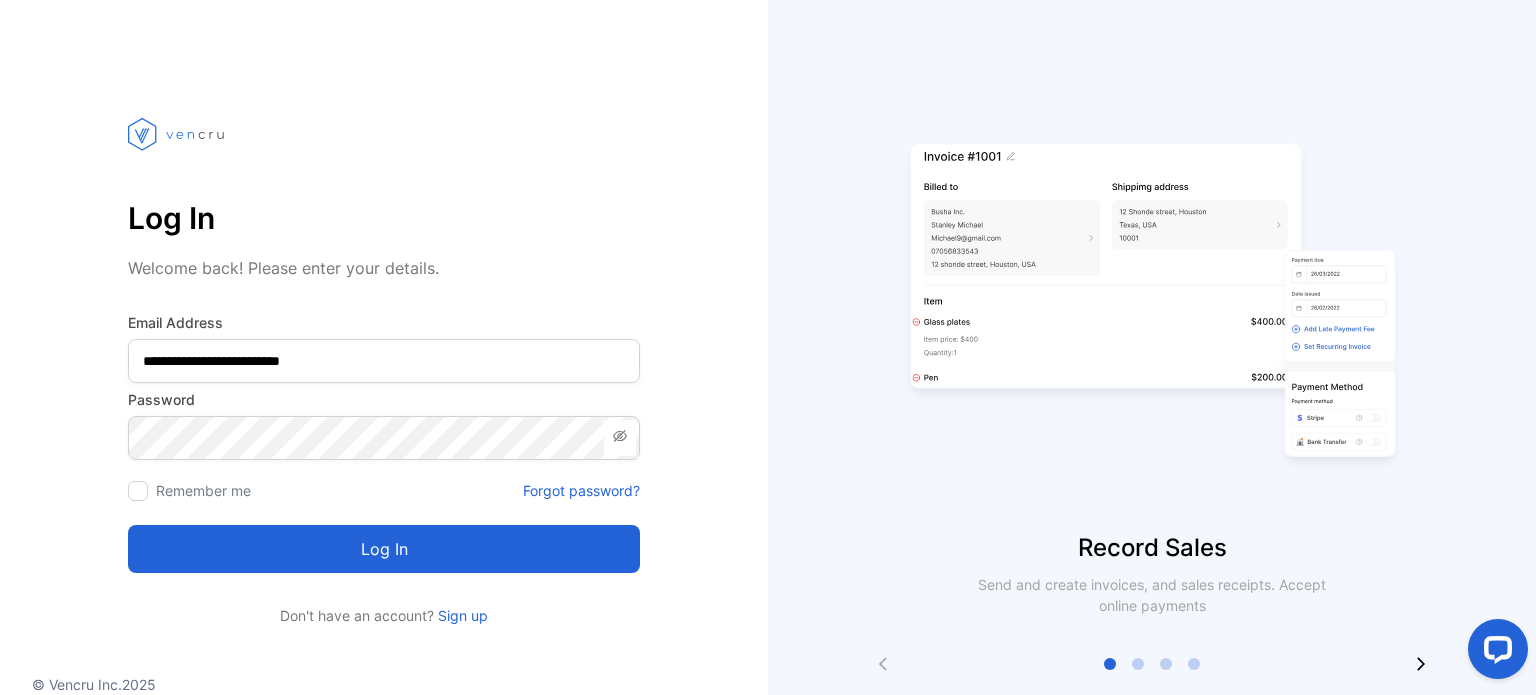 click on "Log in" at bounding box center (384, 549) 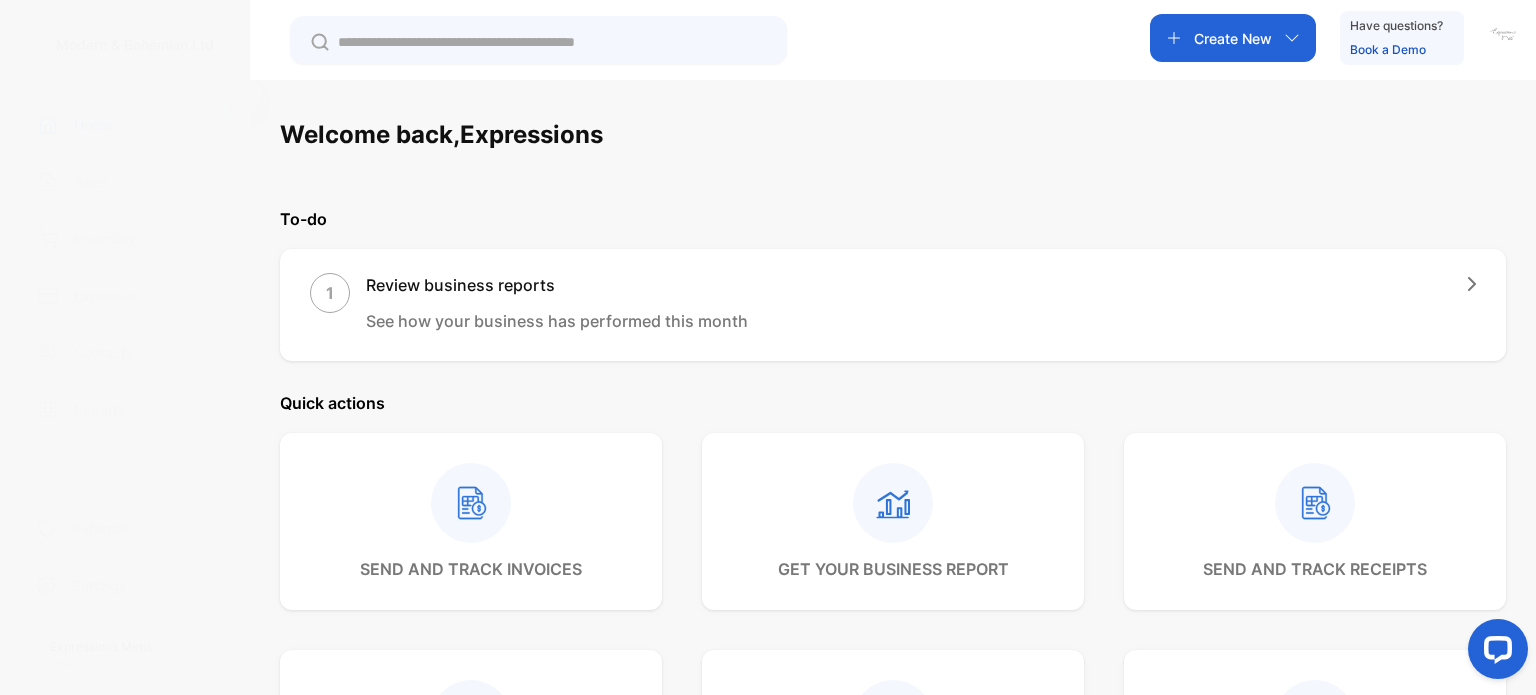 click on "Expressions Metis modernandbohemian@example.com Referrals Referrals Settings Settings   Create New  Have questions? Book a Demo   Welcome back,  Expressions  Let's get you started Watch tutorials Set up your business profile Upload your business logo, address, and more Add your products or services Upload the items you sell to your inventory Record an invoice or receipt Create and send invoices or sales receipts to your customers Review your business reports Review and track your profits, sales, debtors, and more  To-do 1 Review business reports See how your business has performed this month Quick actions send and track invoices get your business report send and track receipts manage your inventory control your expenses manage customers Invite team member Add people in your team to your account Add new member You are on the Enterprise plan 88  days till the plan expires" at bounding box center (768, 407) 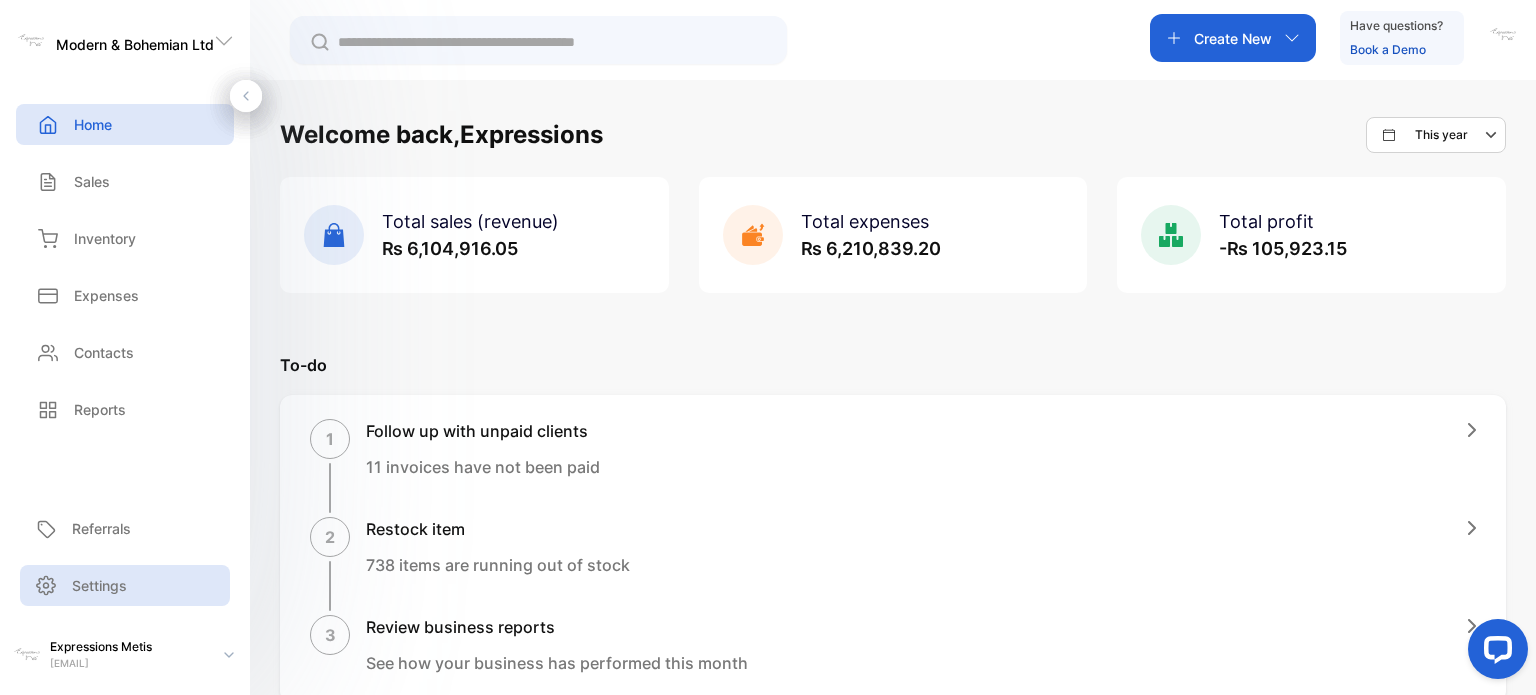 click on "Settings" at bounding box center (99, 585) 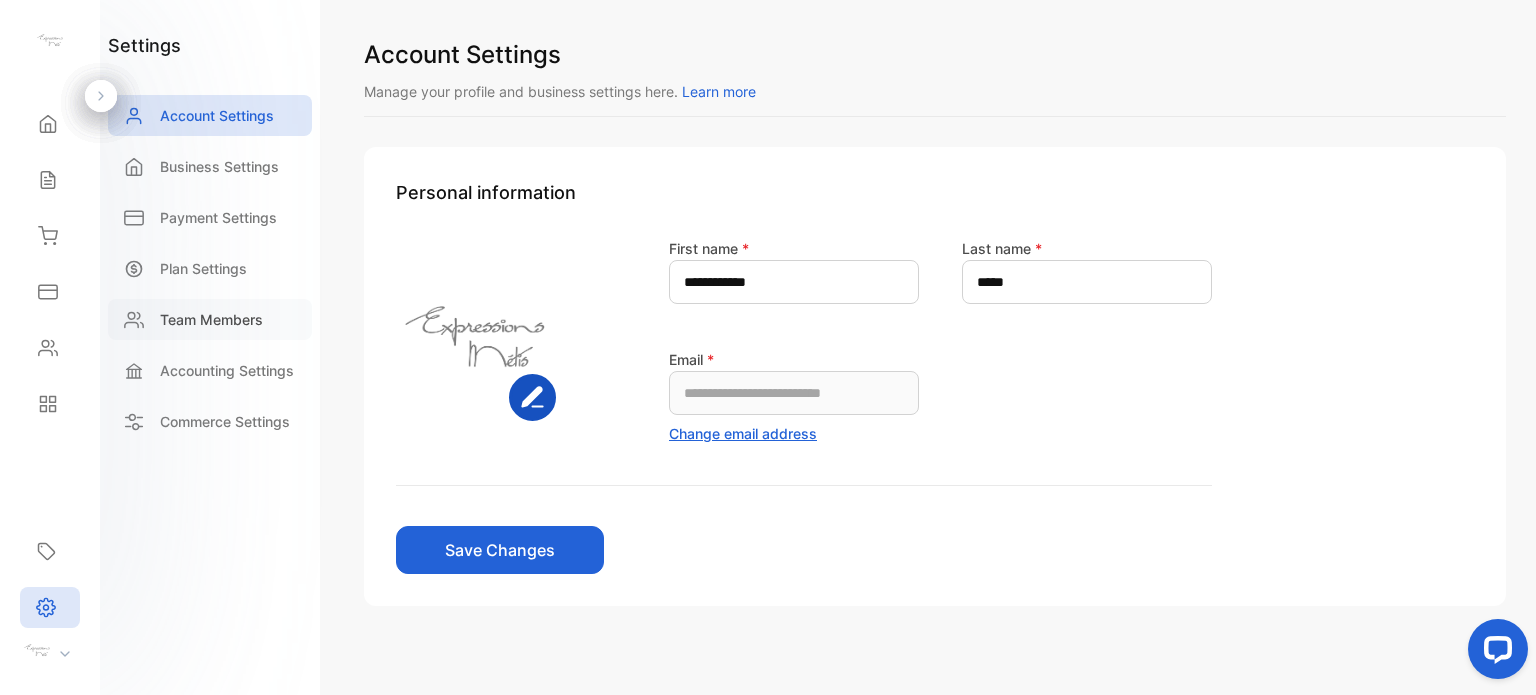 click on "Team Members" at bounding box center [211, 319] 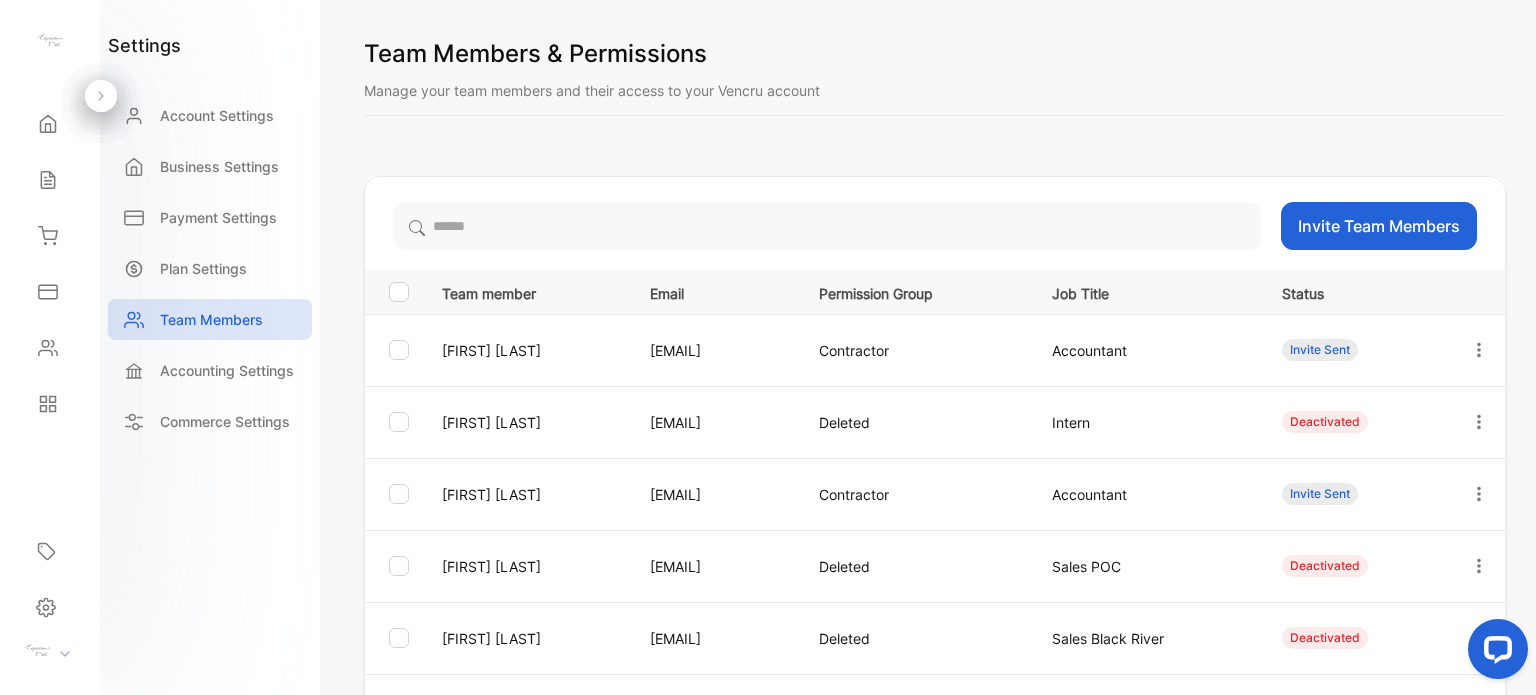 scroll, scrollTop: 0, scrollLeft: 0, axis: both 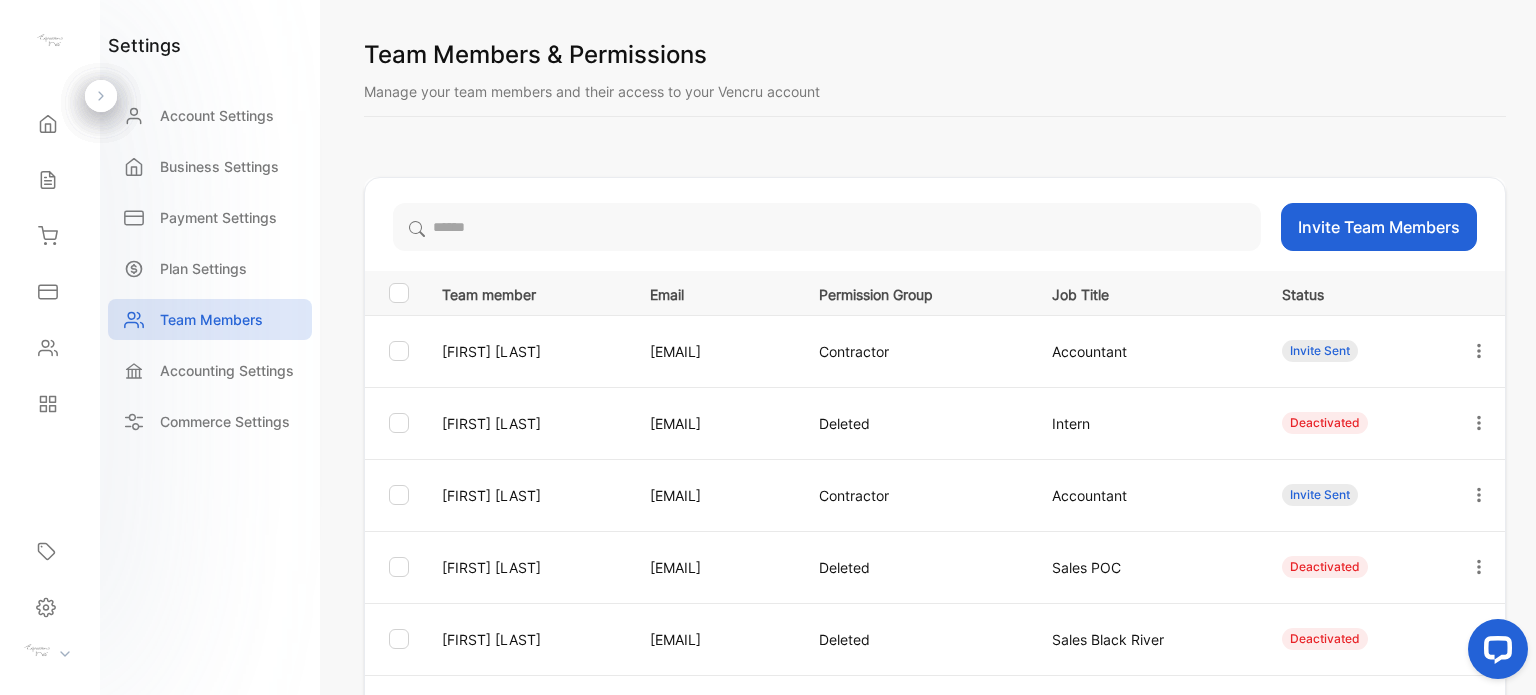 click on "Invite Team Members" at bounding box center (1379, 227) 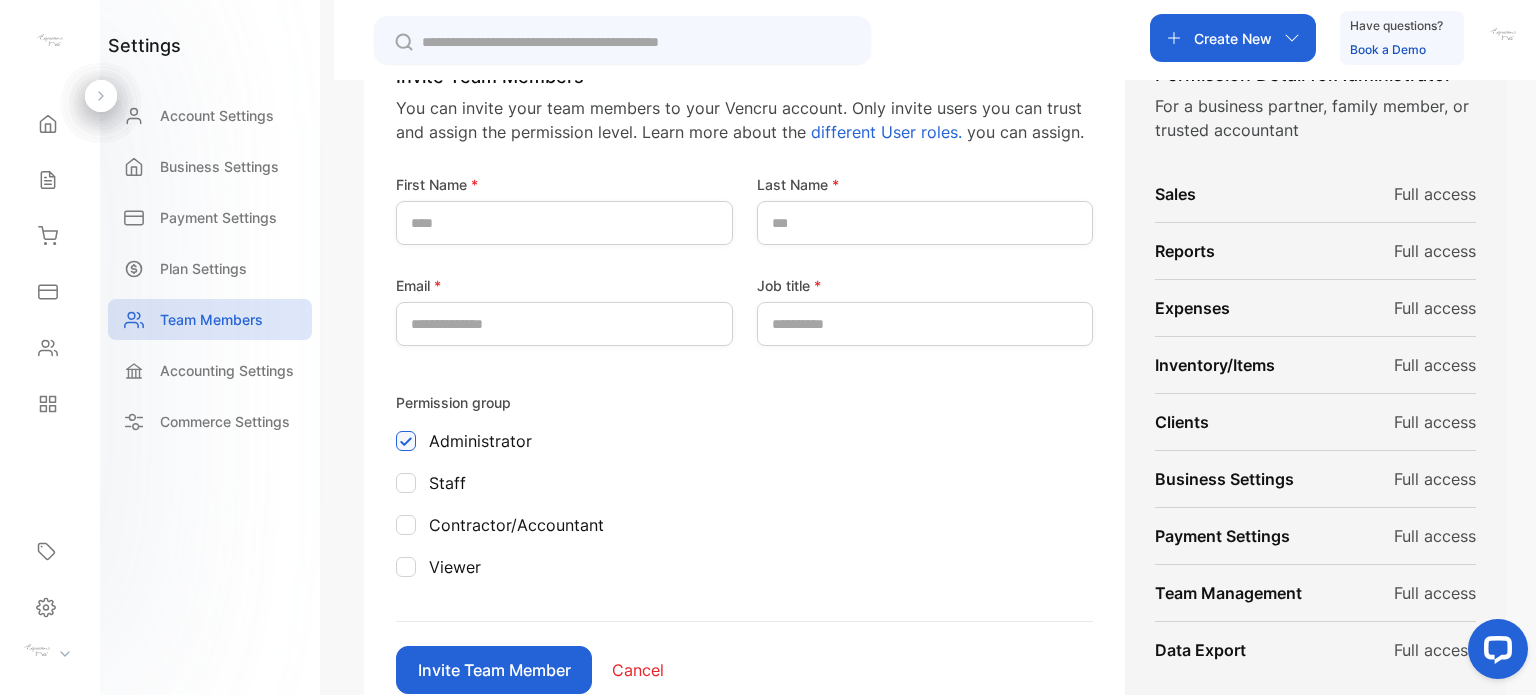 scroll, scrollTop: 200, scrollLeft: 0, axis: vertical 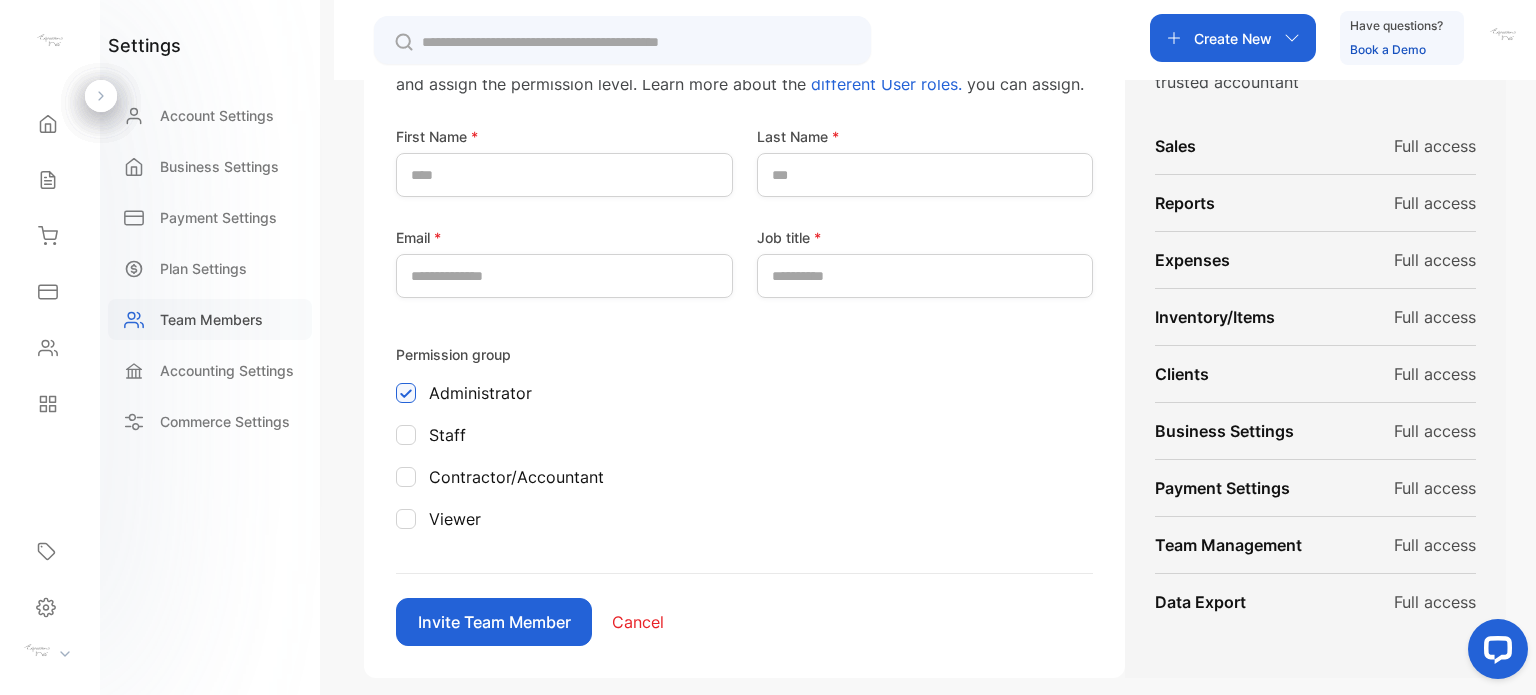 click on "Team Members" at bounding box center [211, 319] 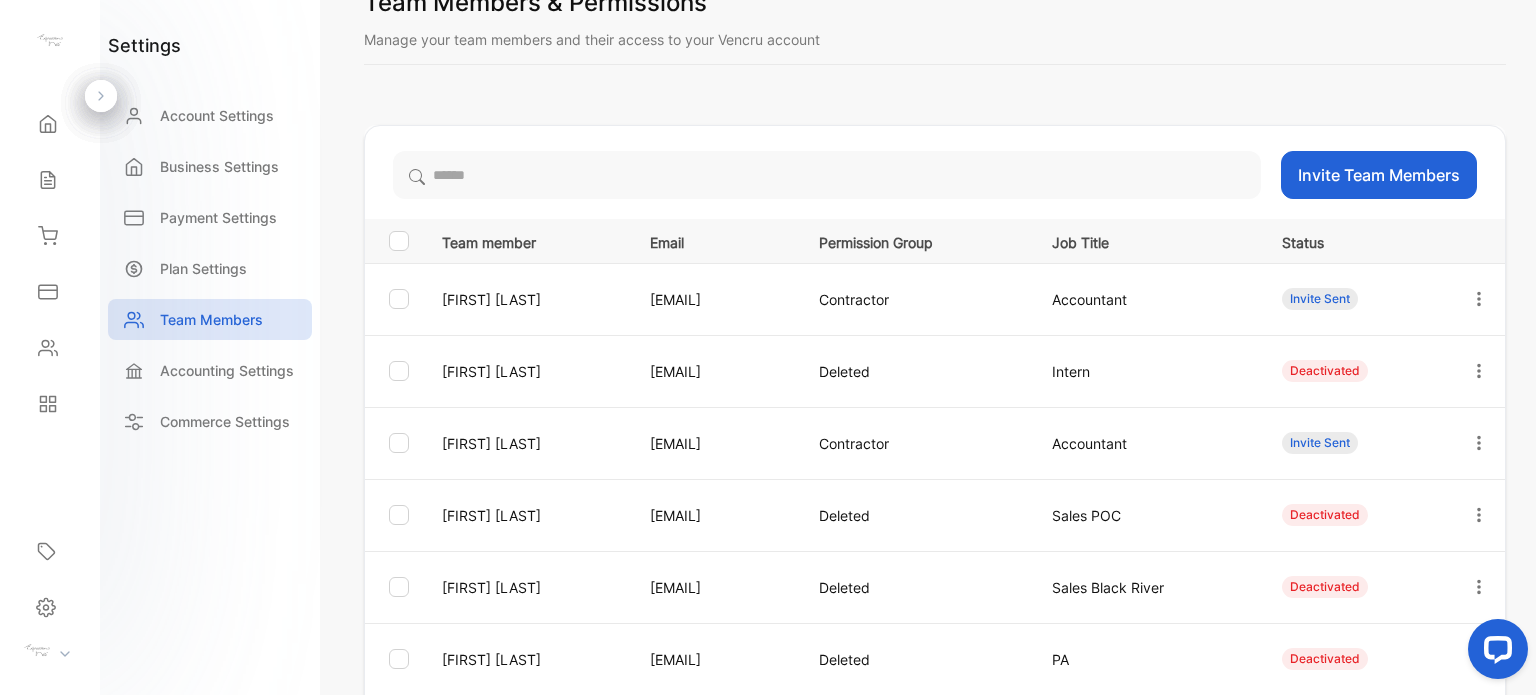 scroll, scrollTop: 100, scrollLeft: 0, axis: vertical 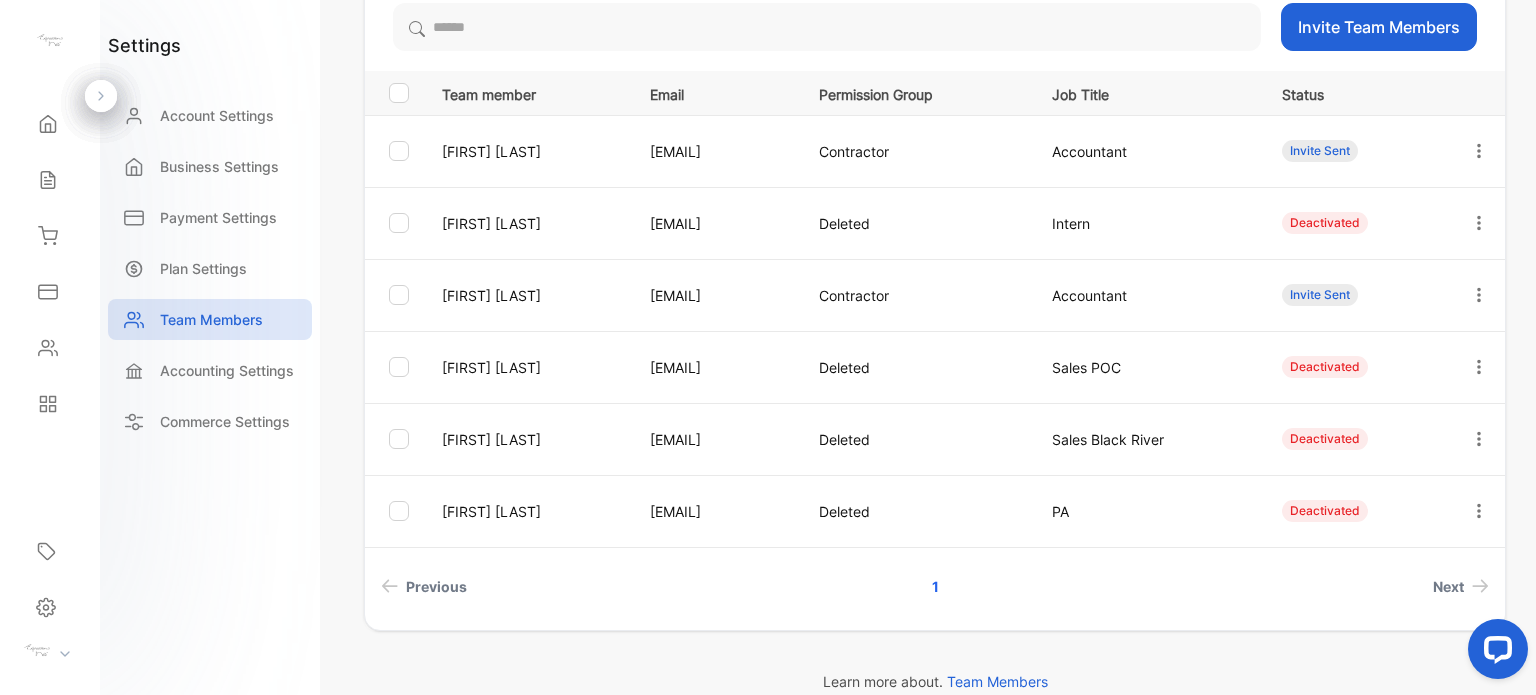 click 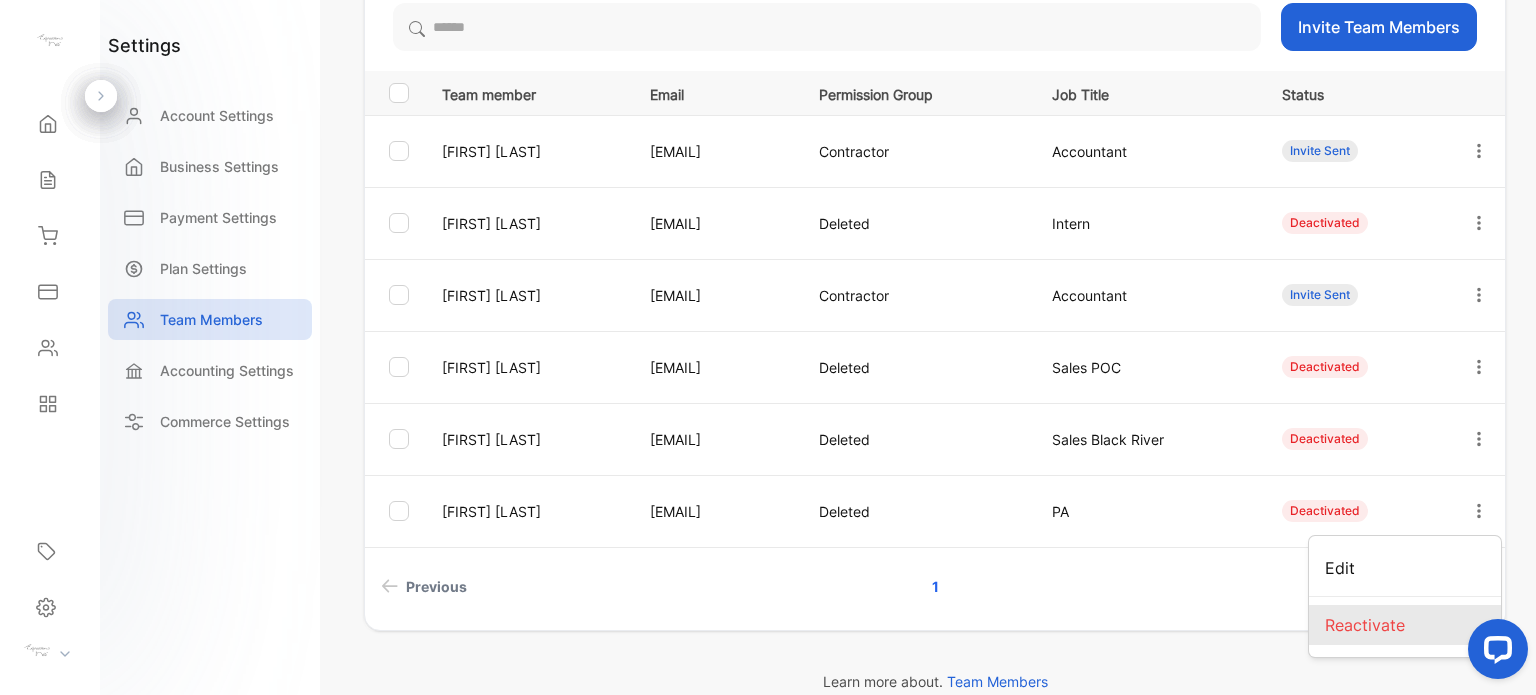 click on "Reactivate" at bounding box center (1405, 625) 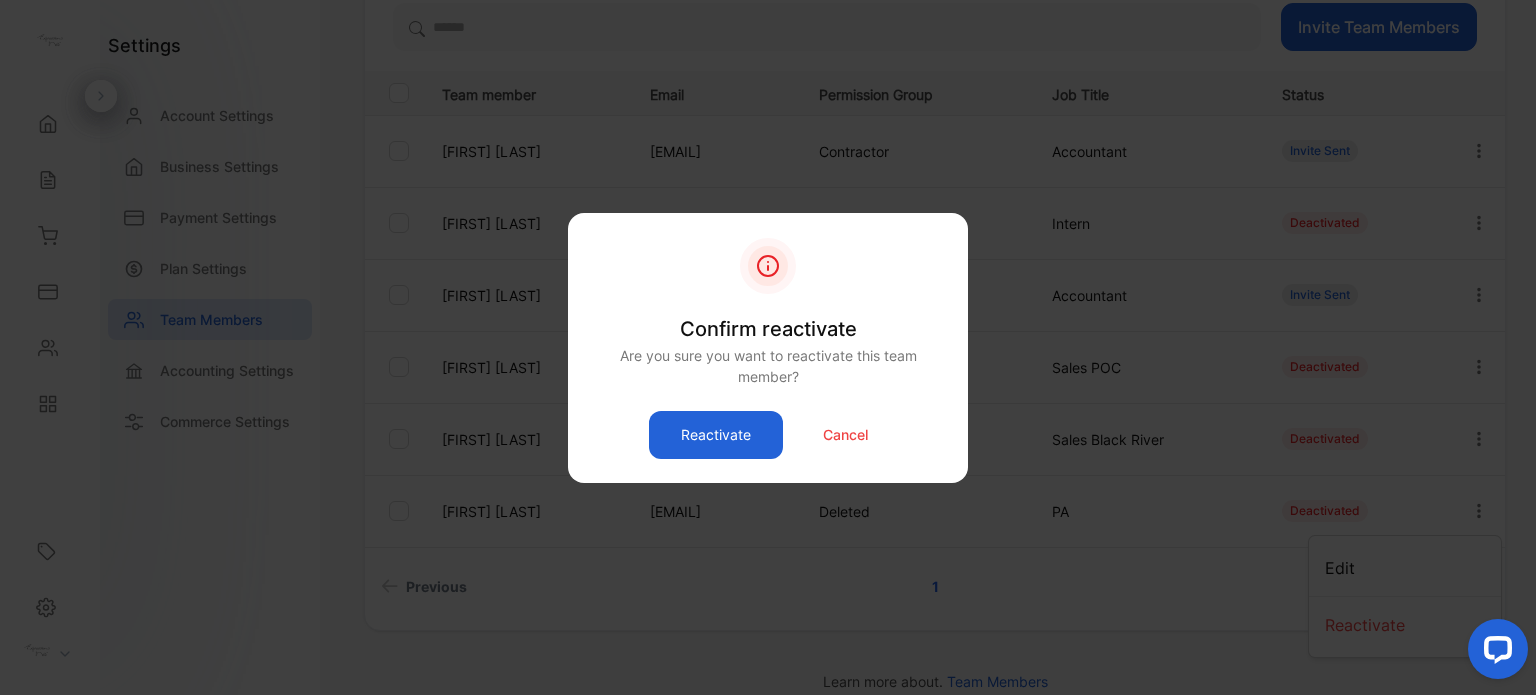 click on "Cancel" at bounding box center [845, 434] 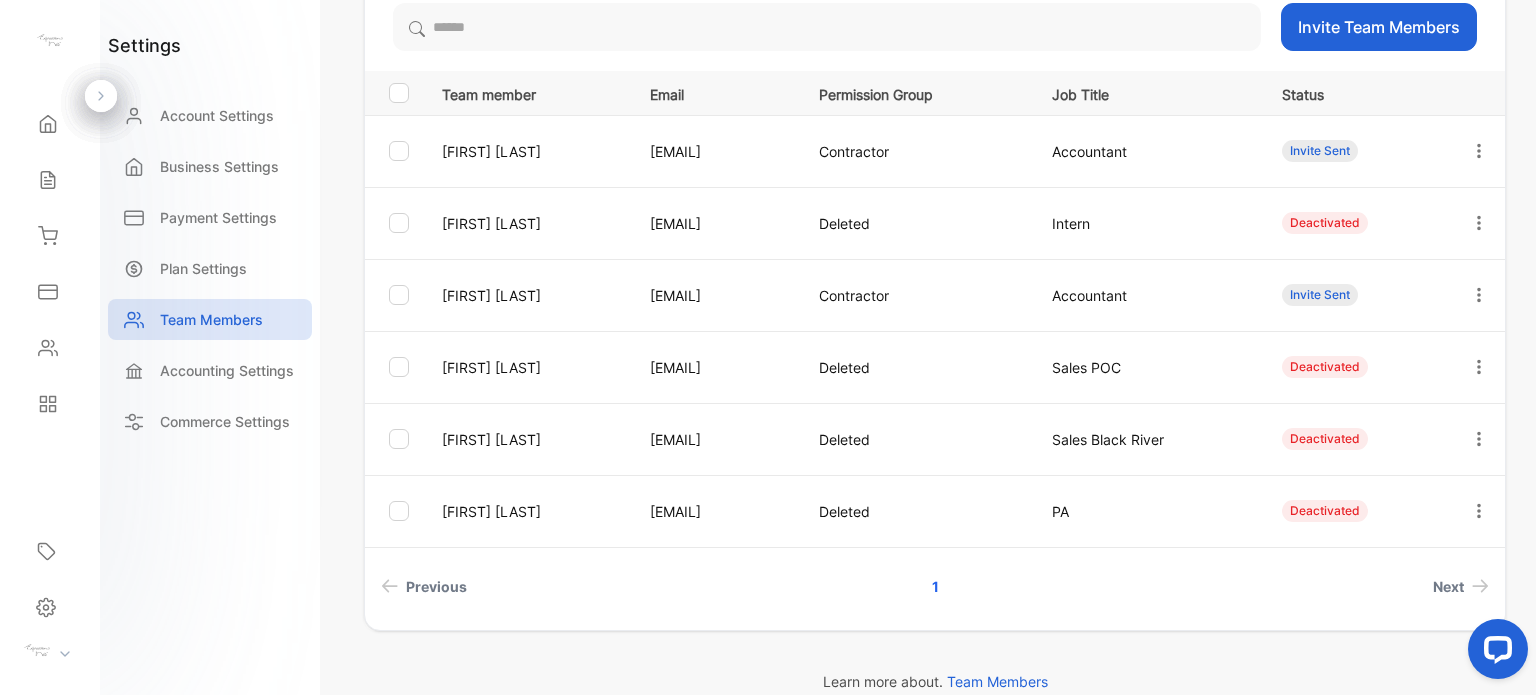 click 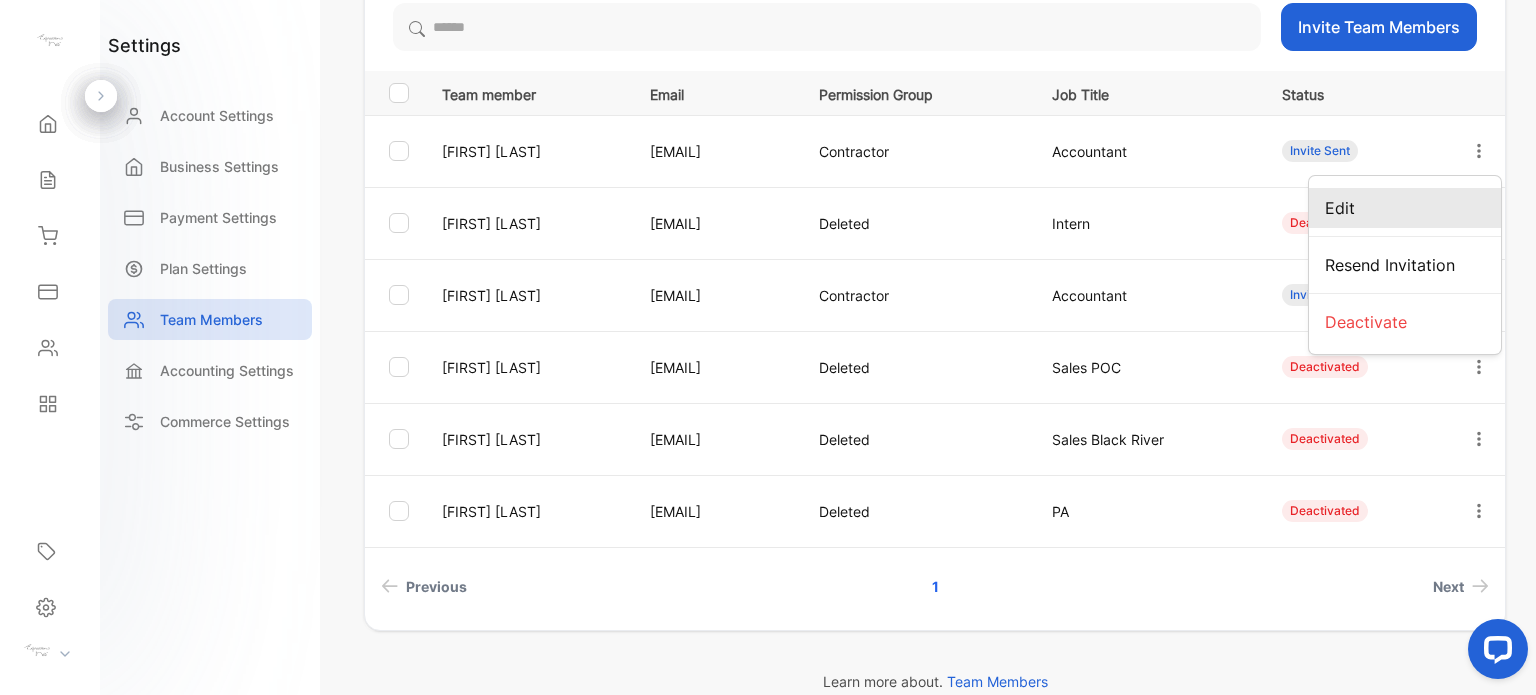 click on "Edit" at bounding box center (1405, 208) 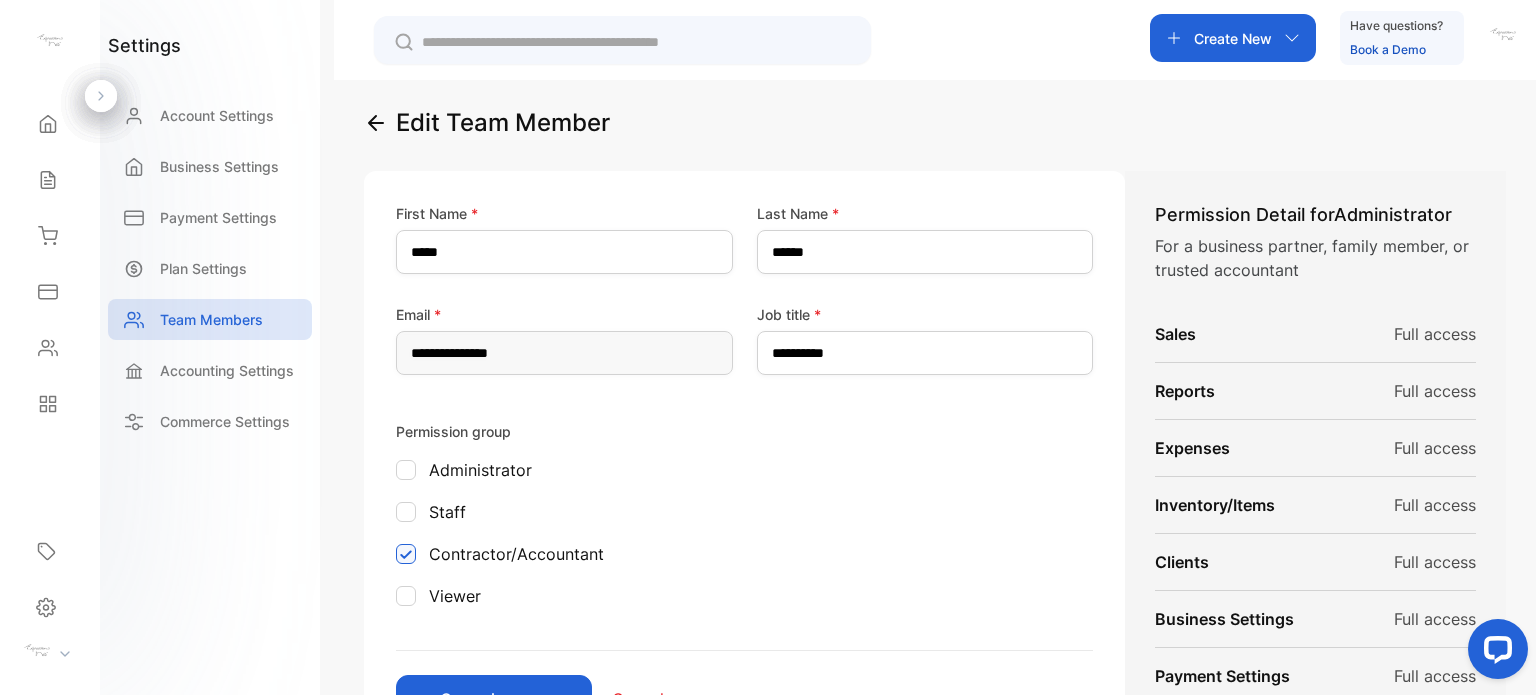 scroll, scrollTop: 0, scrollLeft: 0, axis: both 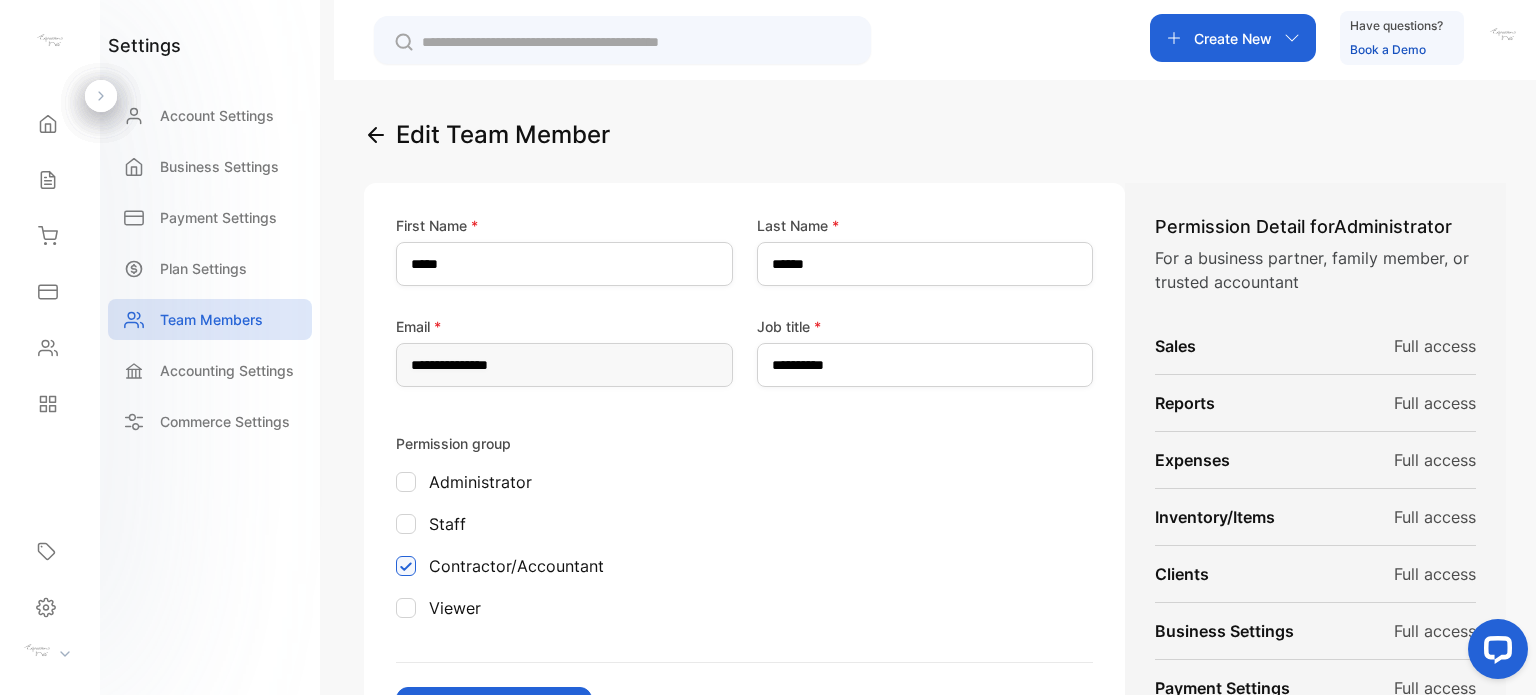click 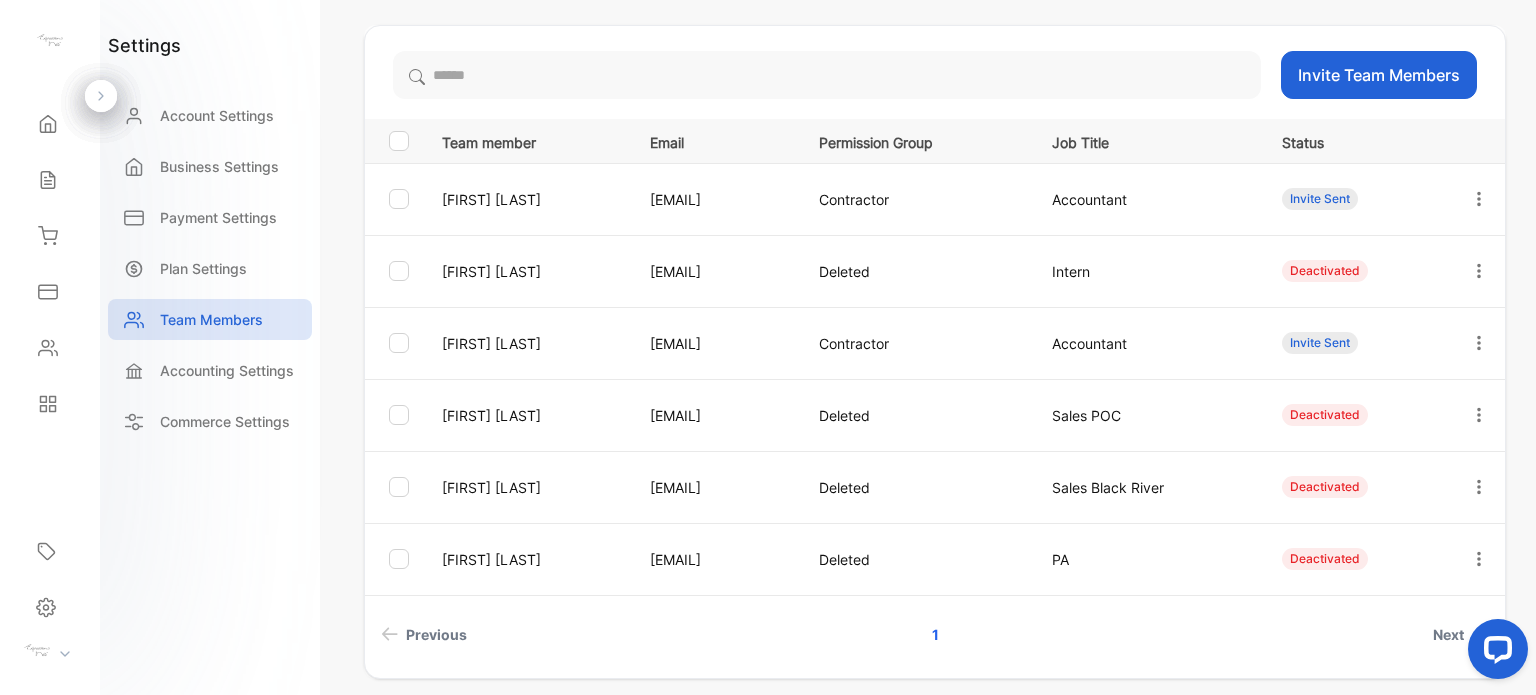 scroll, scrollTop: 200, scrollLeft: 0, axis: vertical 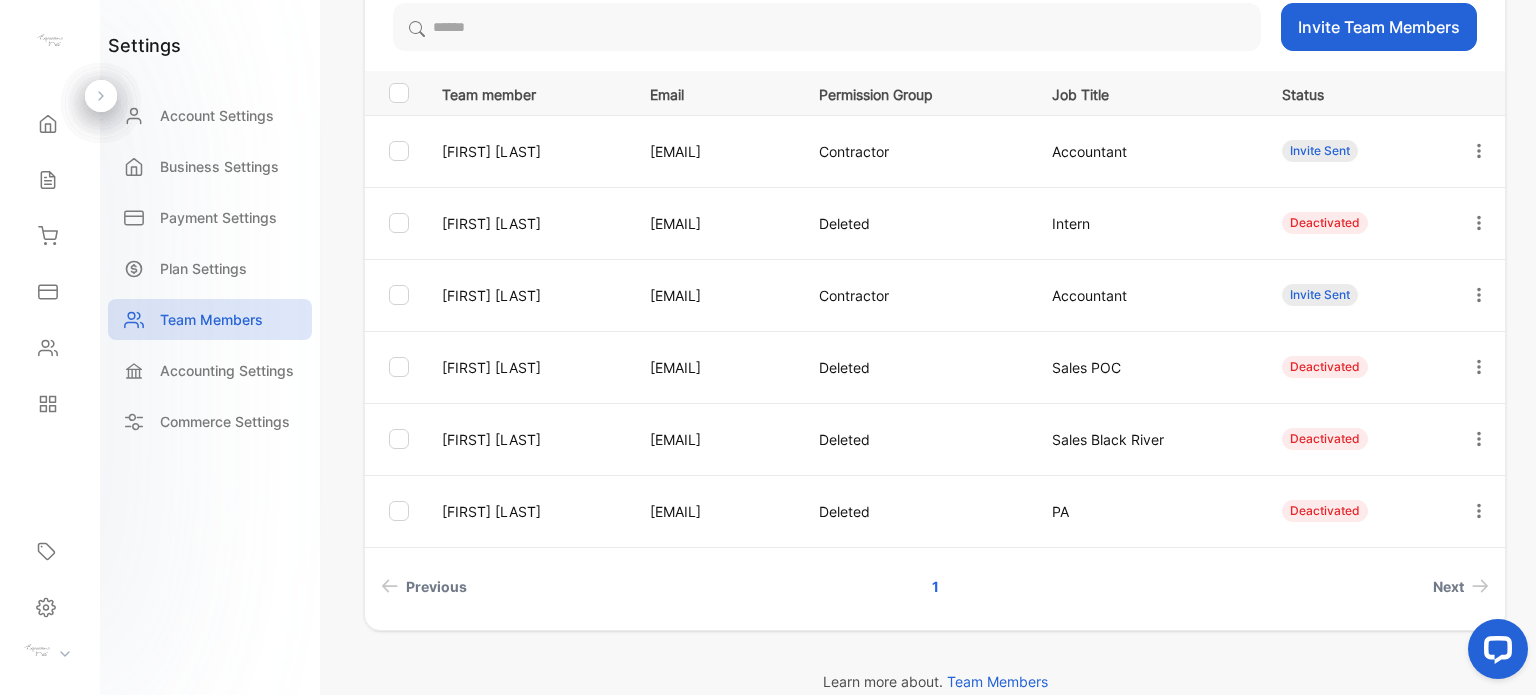 click 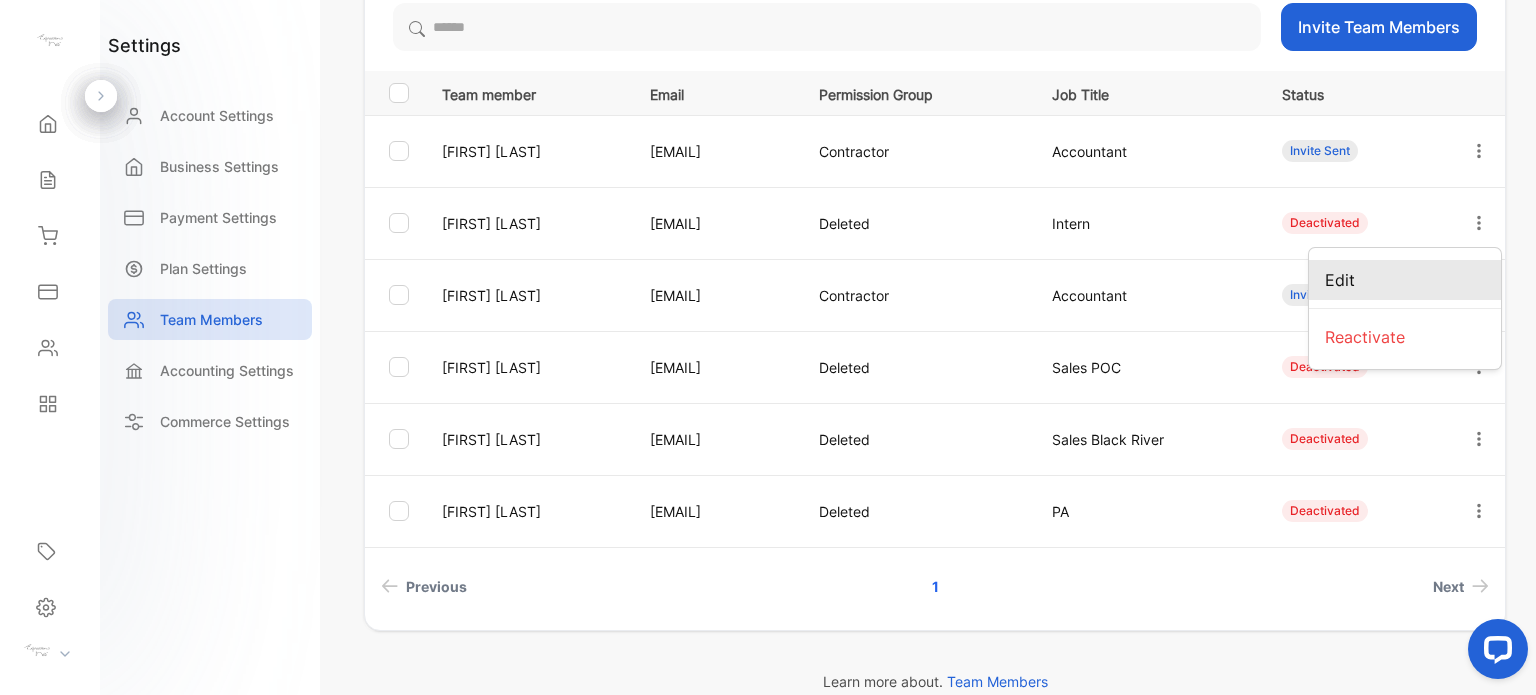 click on "Edit" at bounding box center [1405, 280] 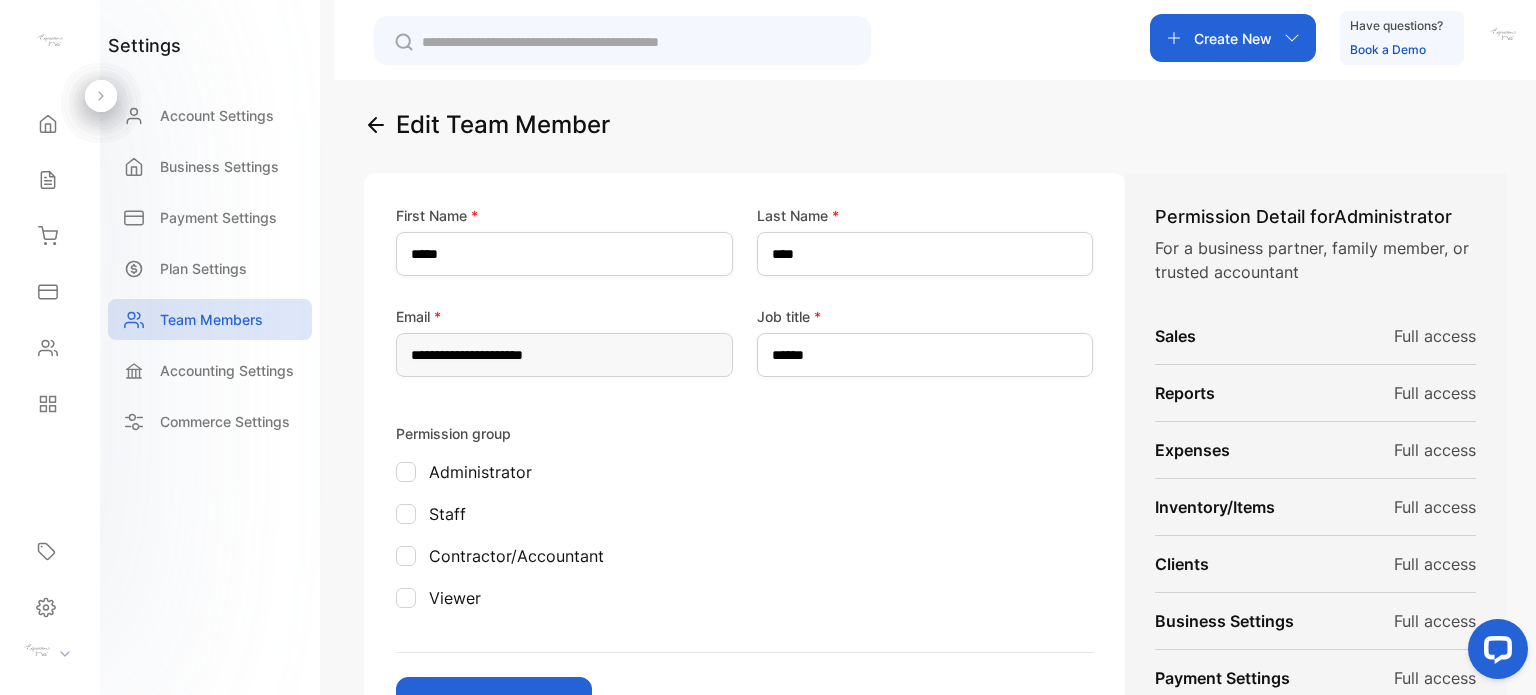 scroll, scrollTop: 0, scrollLeft: 0, axis: both 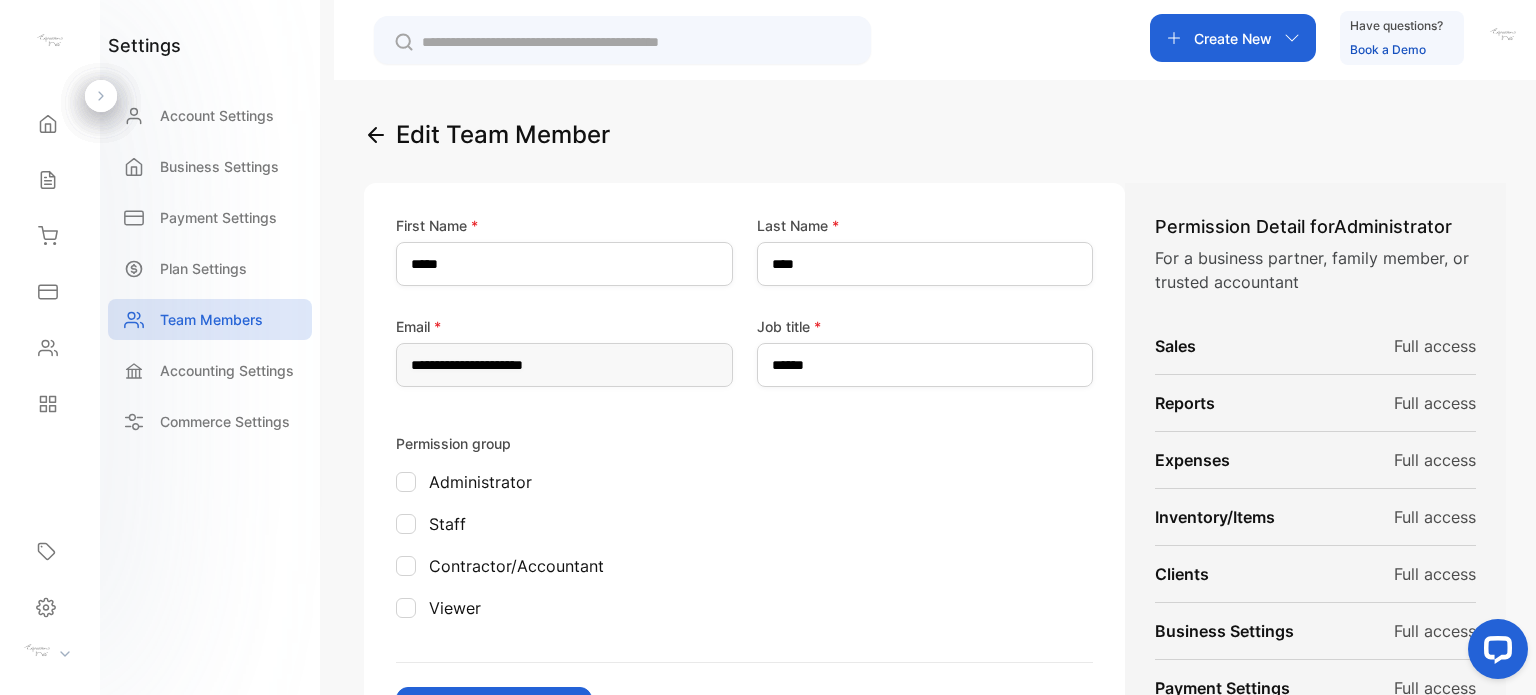 click 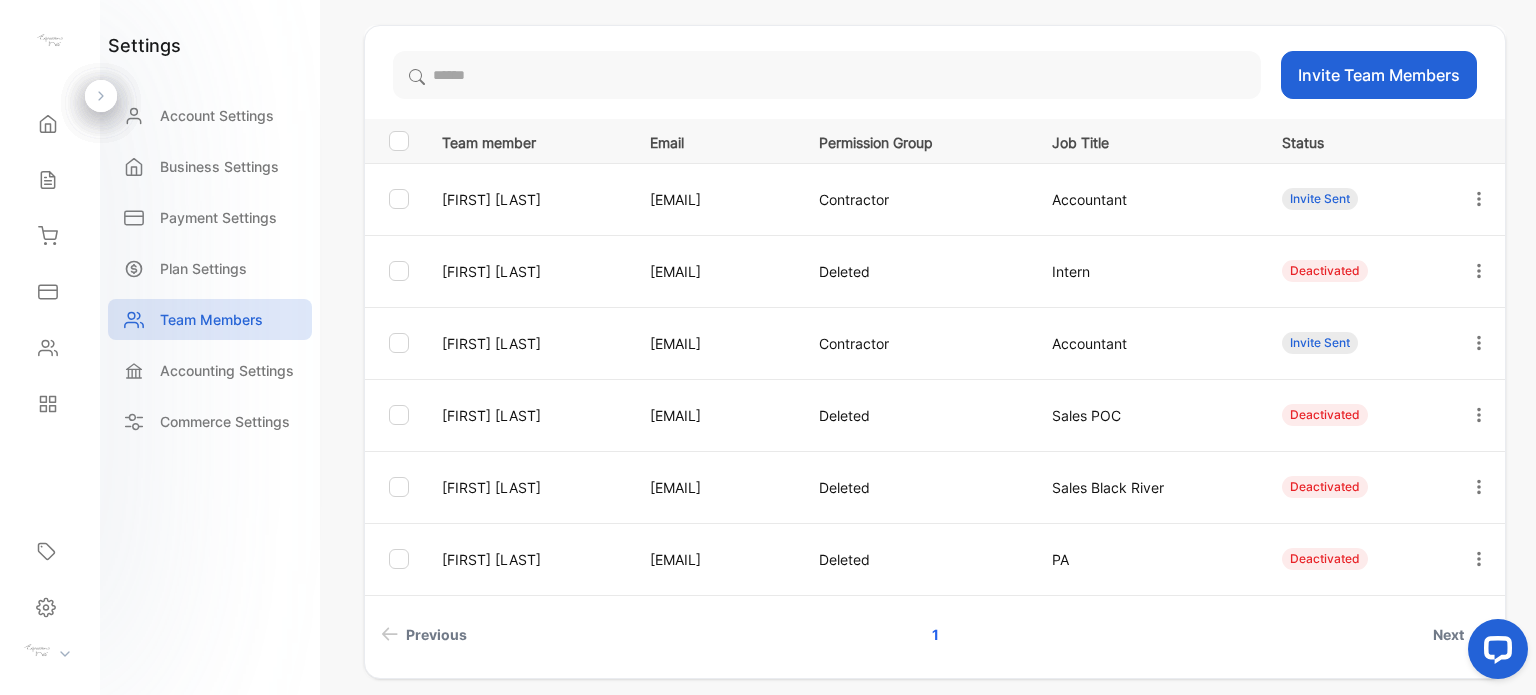 scroll, scrollTop: 200, scrollLeft: 0, axis: vertical 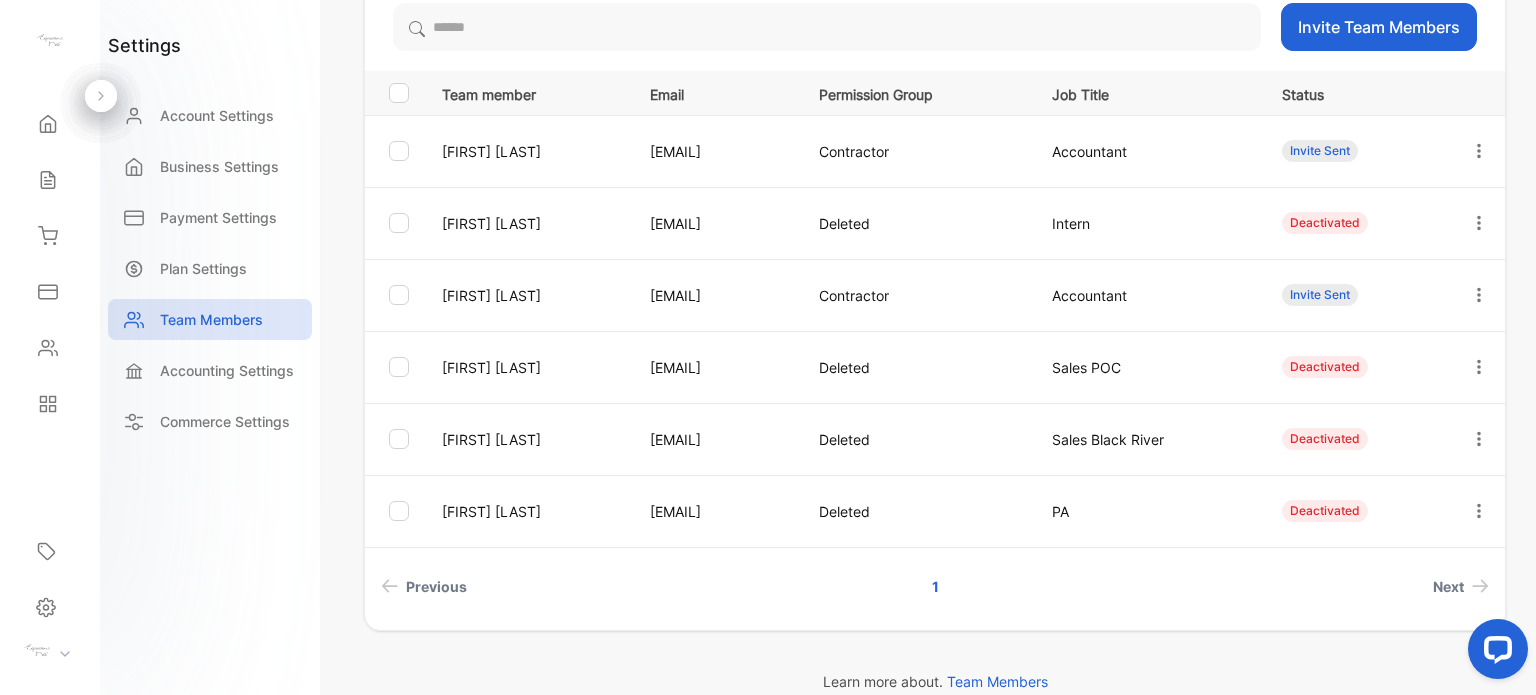 click 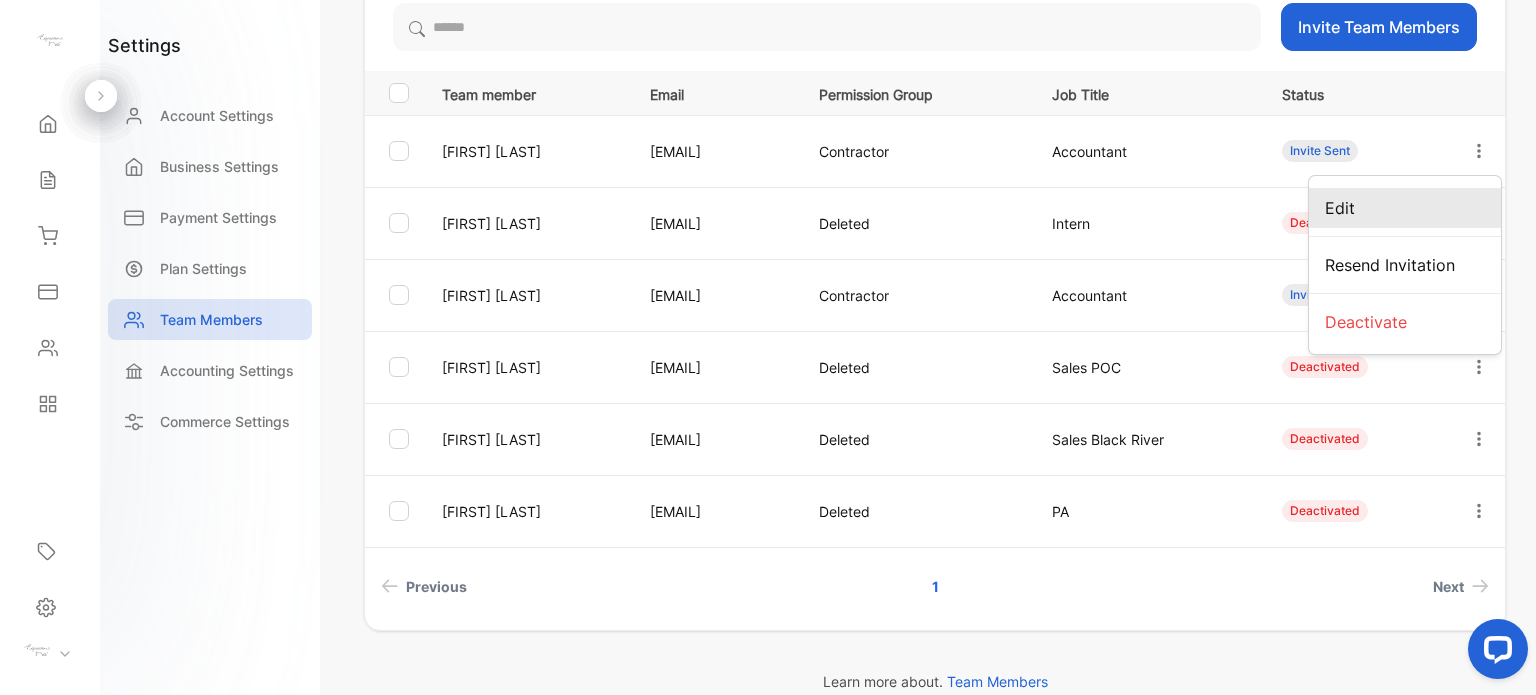 click on "Edit" at bounding box center [1405, 208] 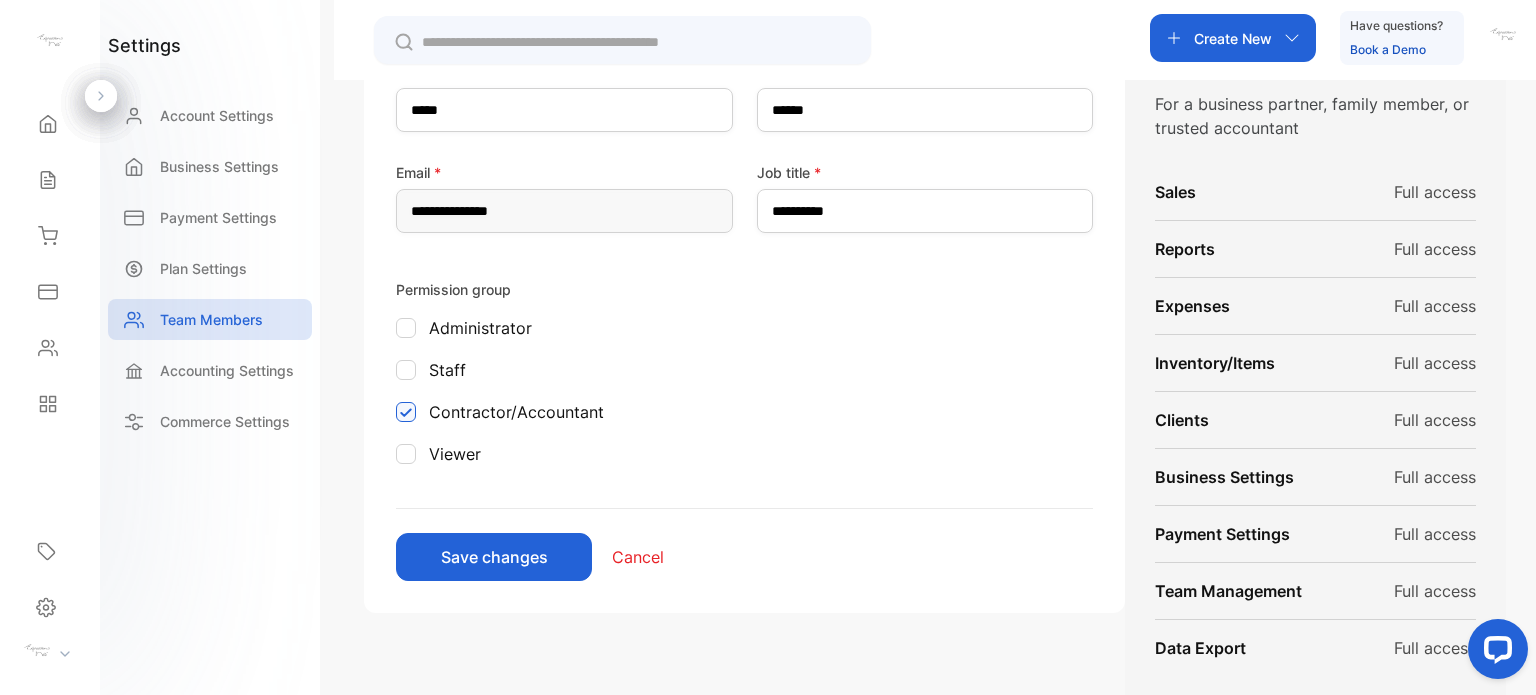 scroll, scrollTop: 0, scrollLeft: 0, axis: both 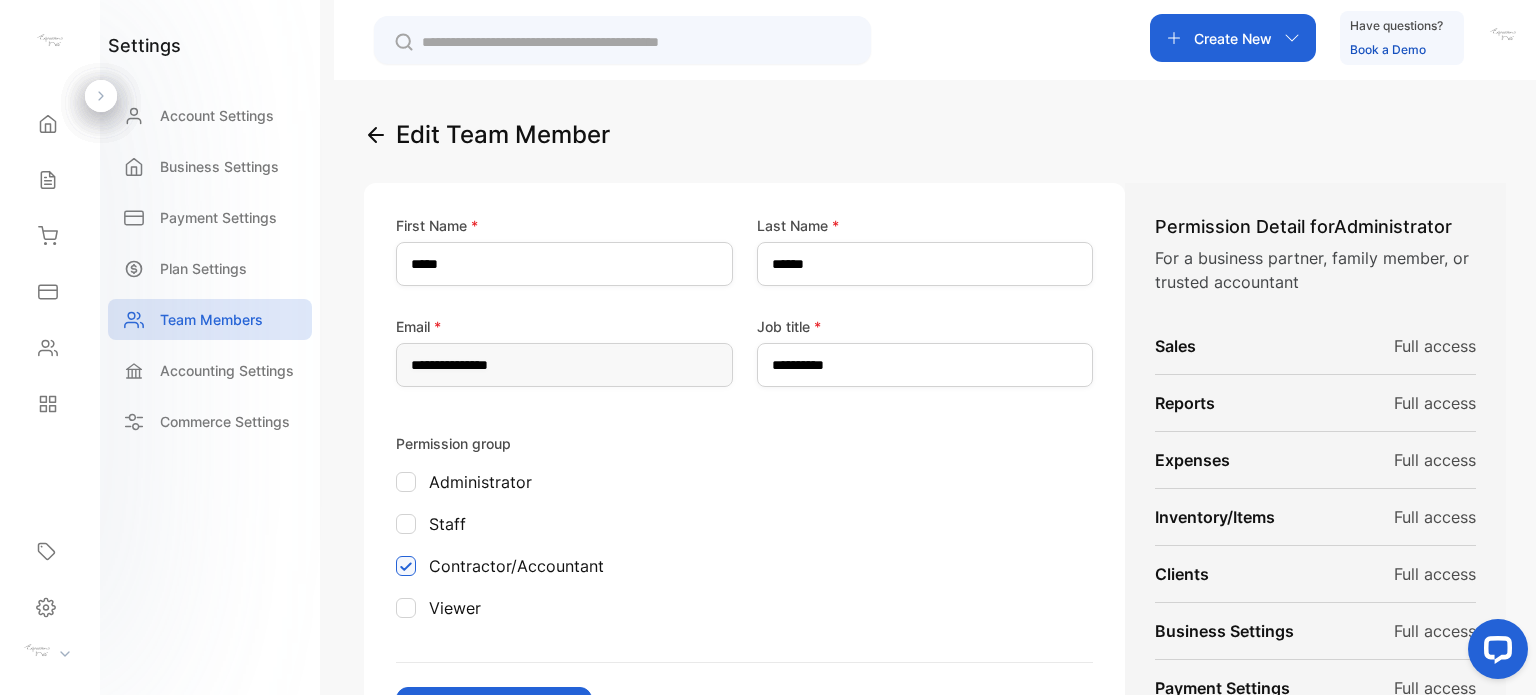 click 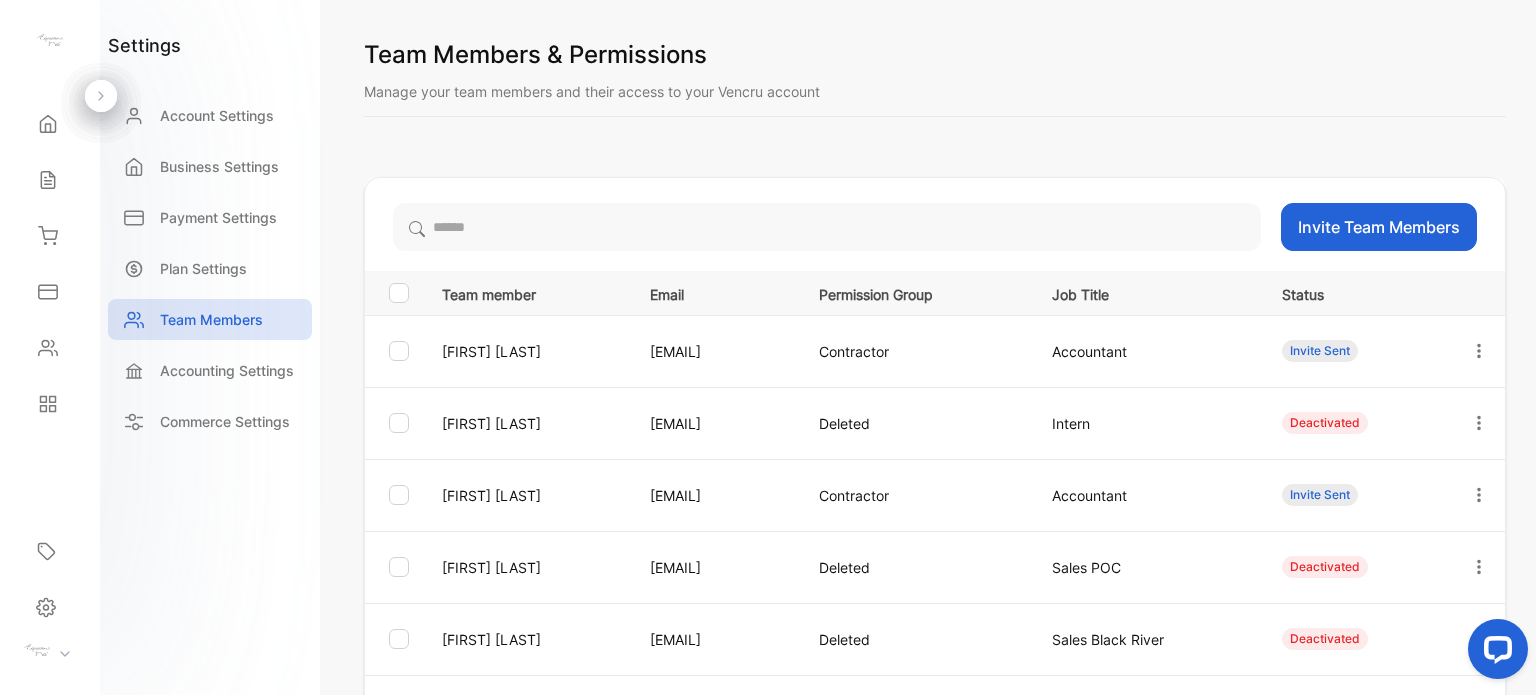 scroll, scrollTop: 100, scrollLeft: 0, axis: vertical 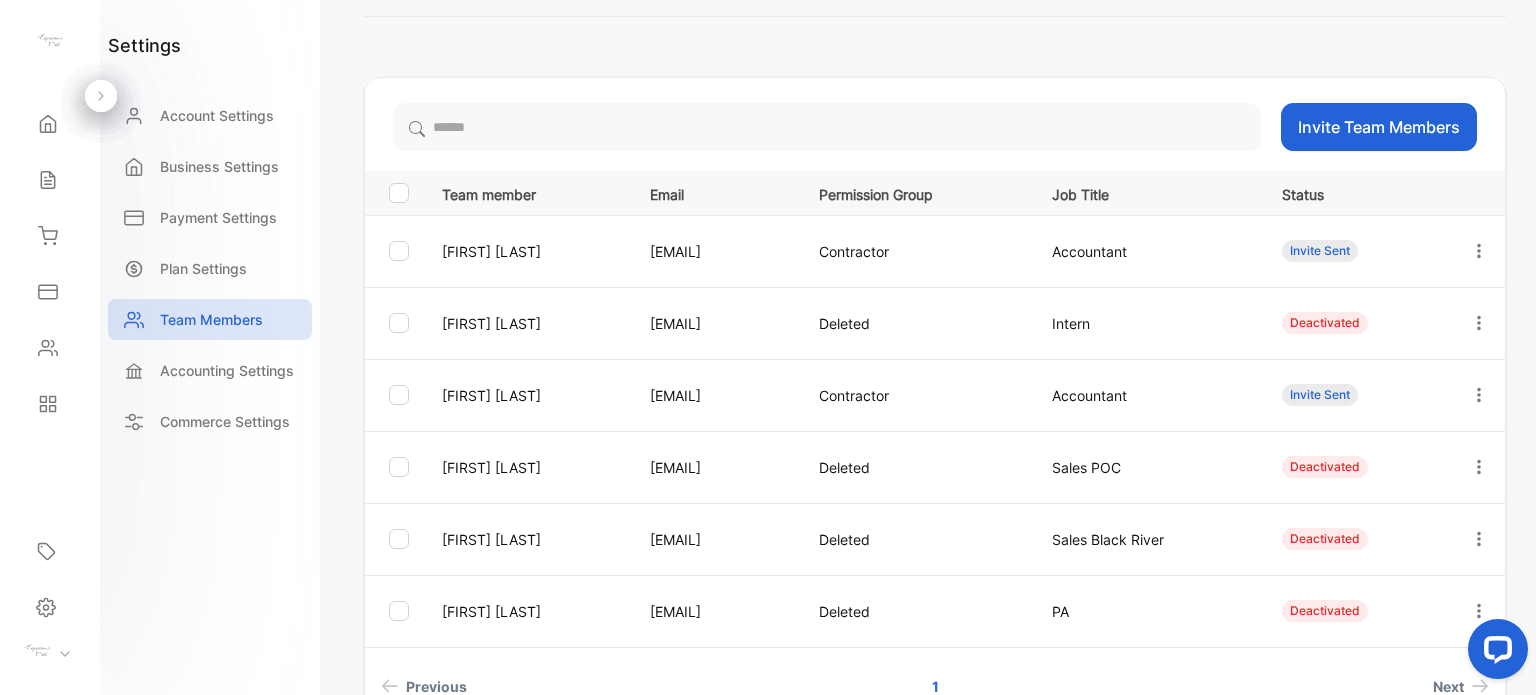 click 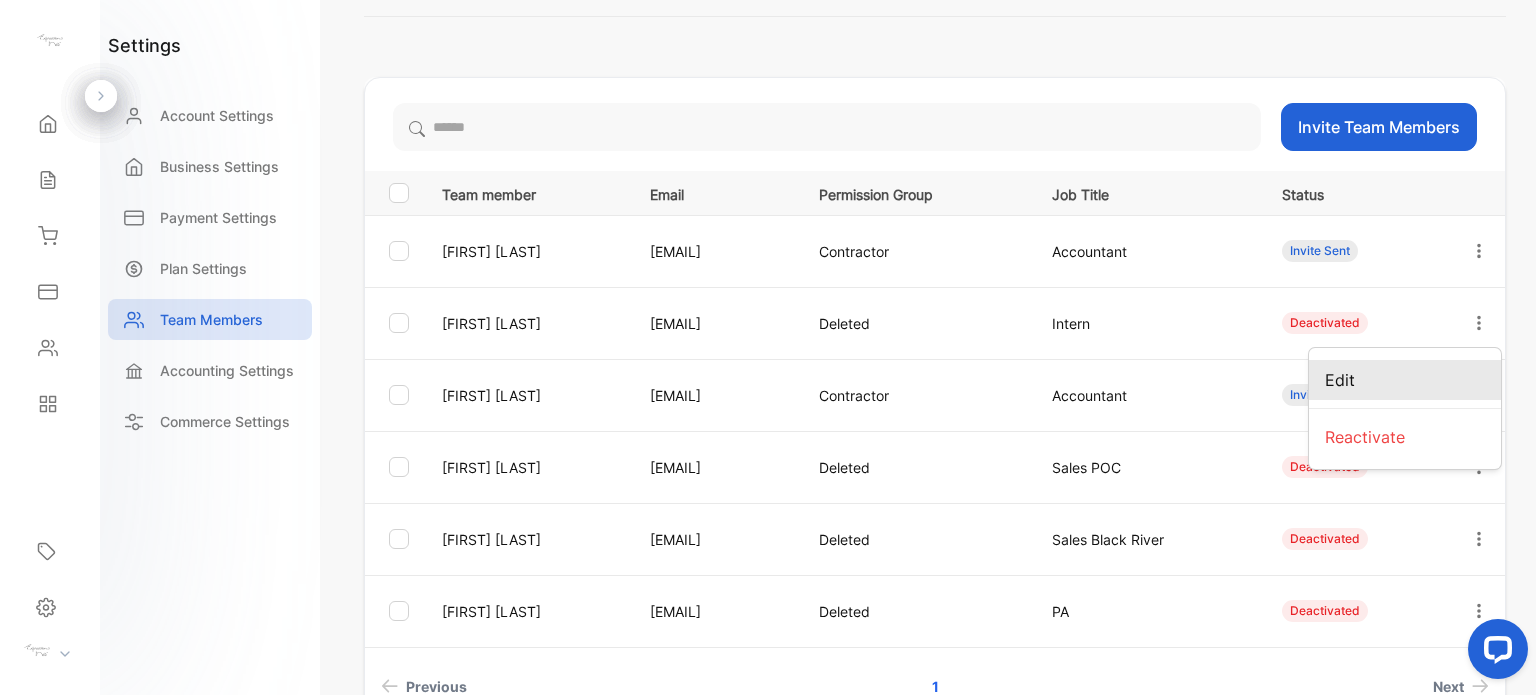 click on "Edit" at bounding box center [1405, 380] 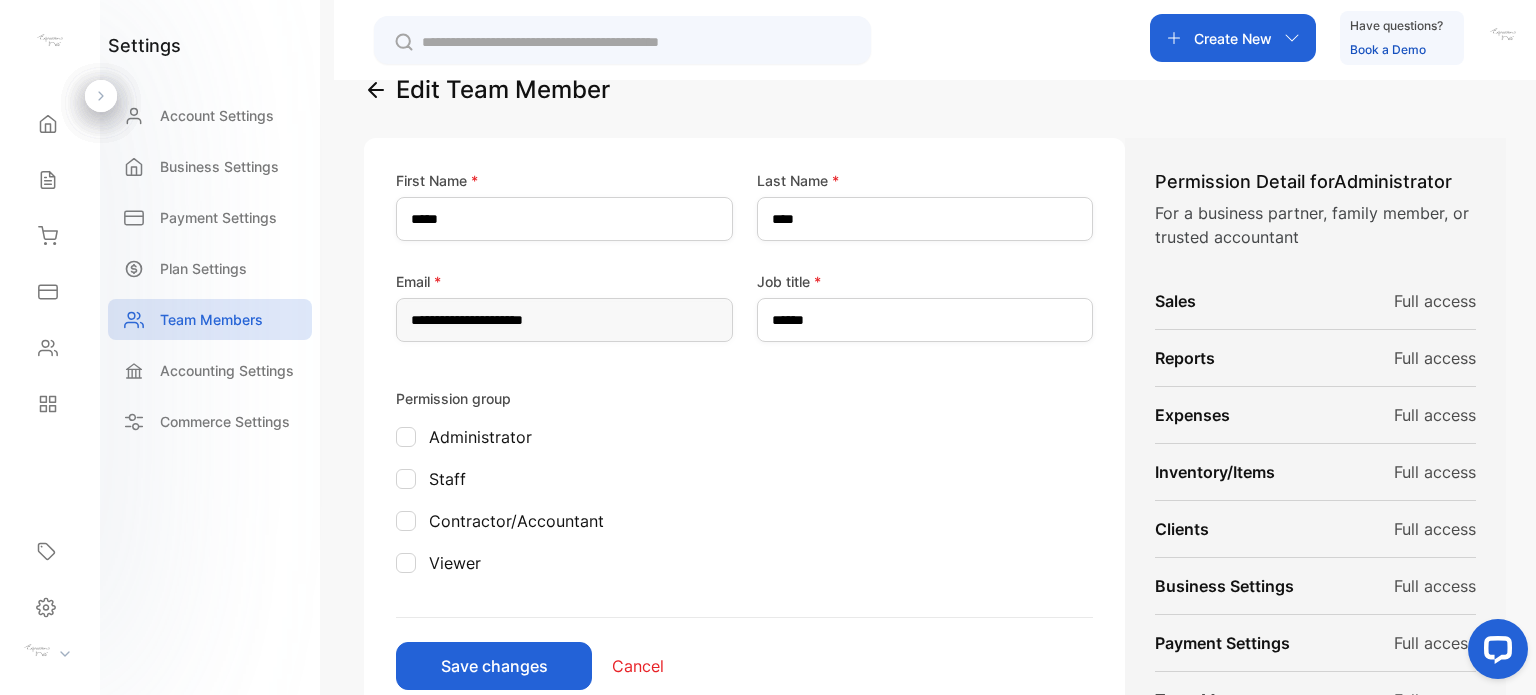 scroll, scrollTop: 0, scrollLeft: 0, axis: both 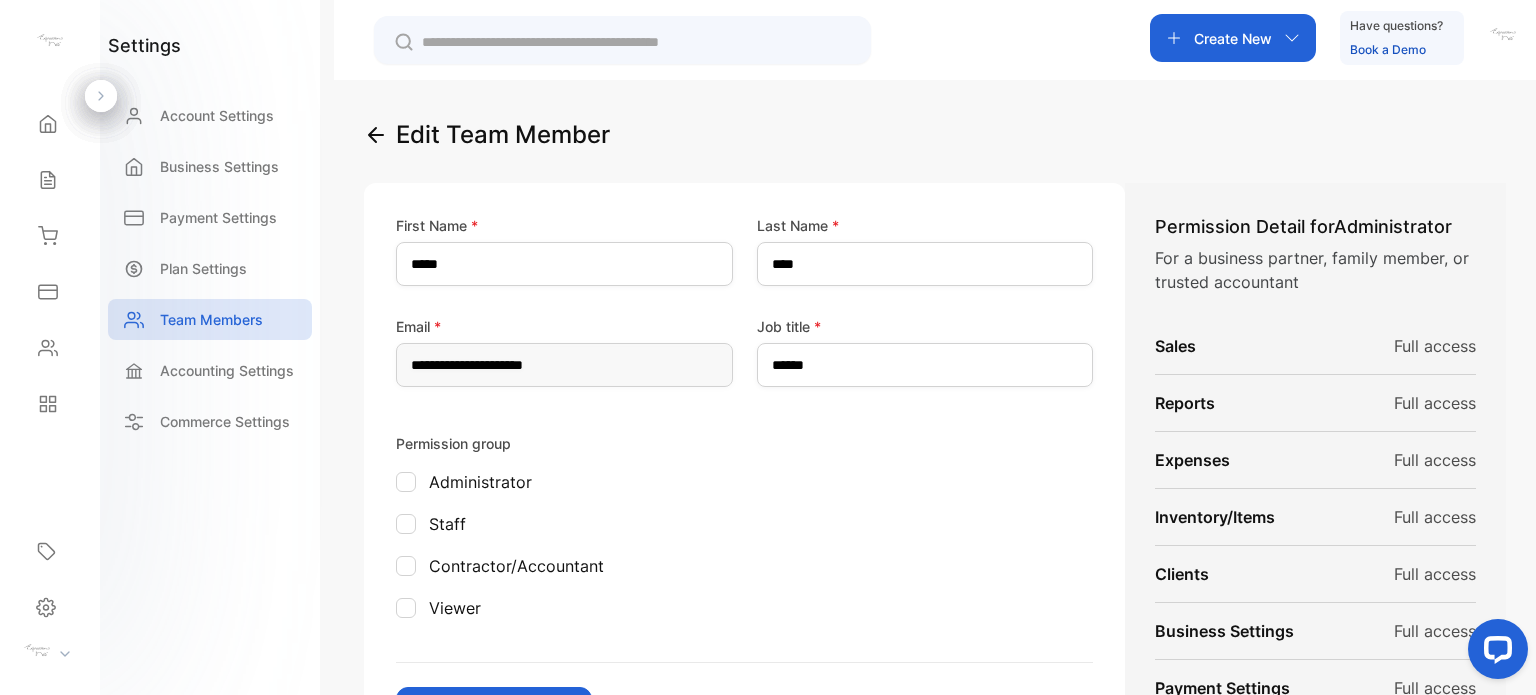 click 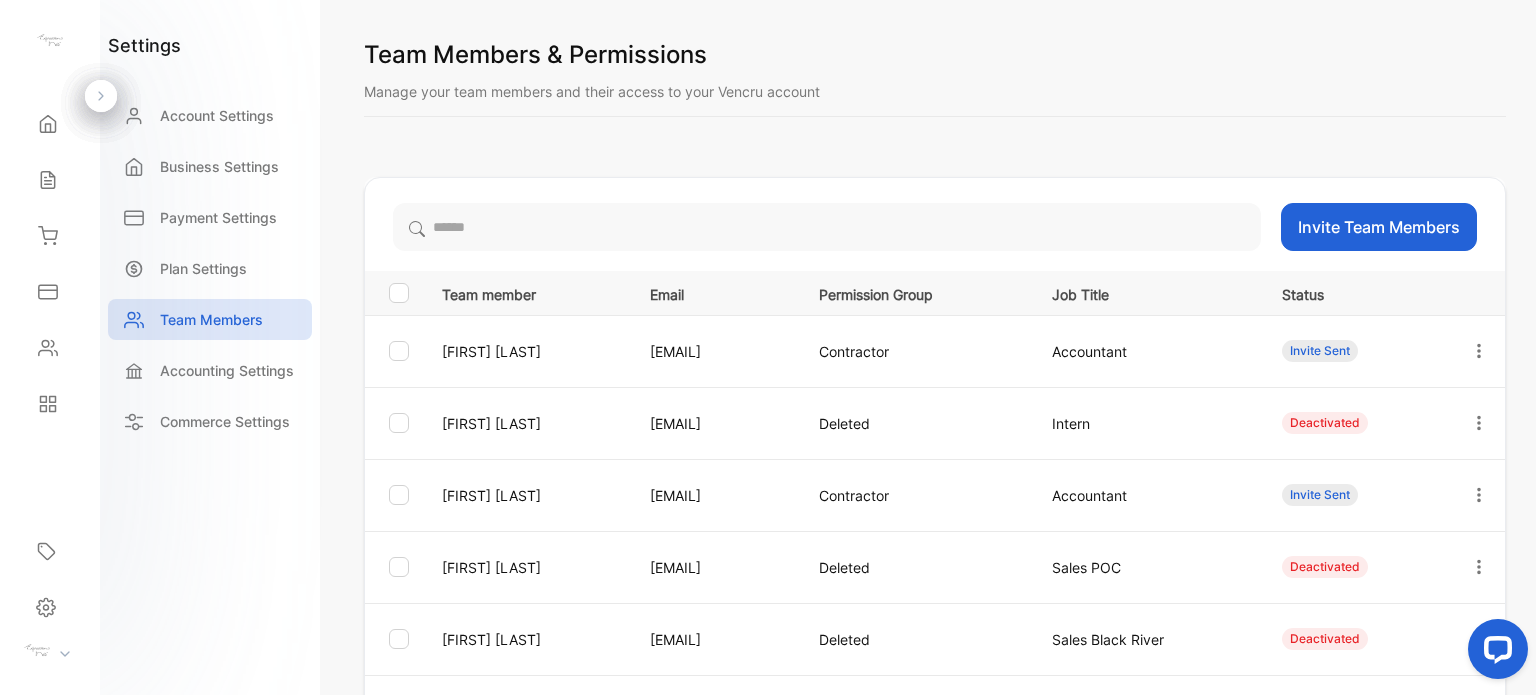 click 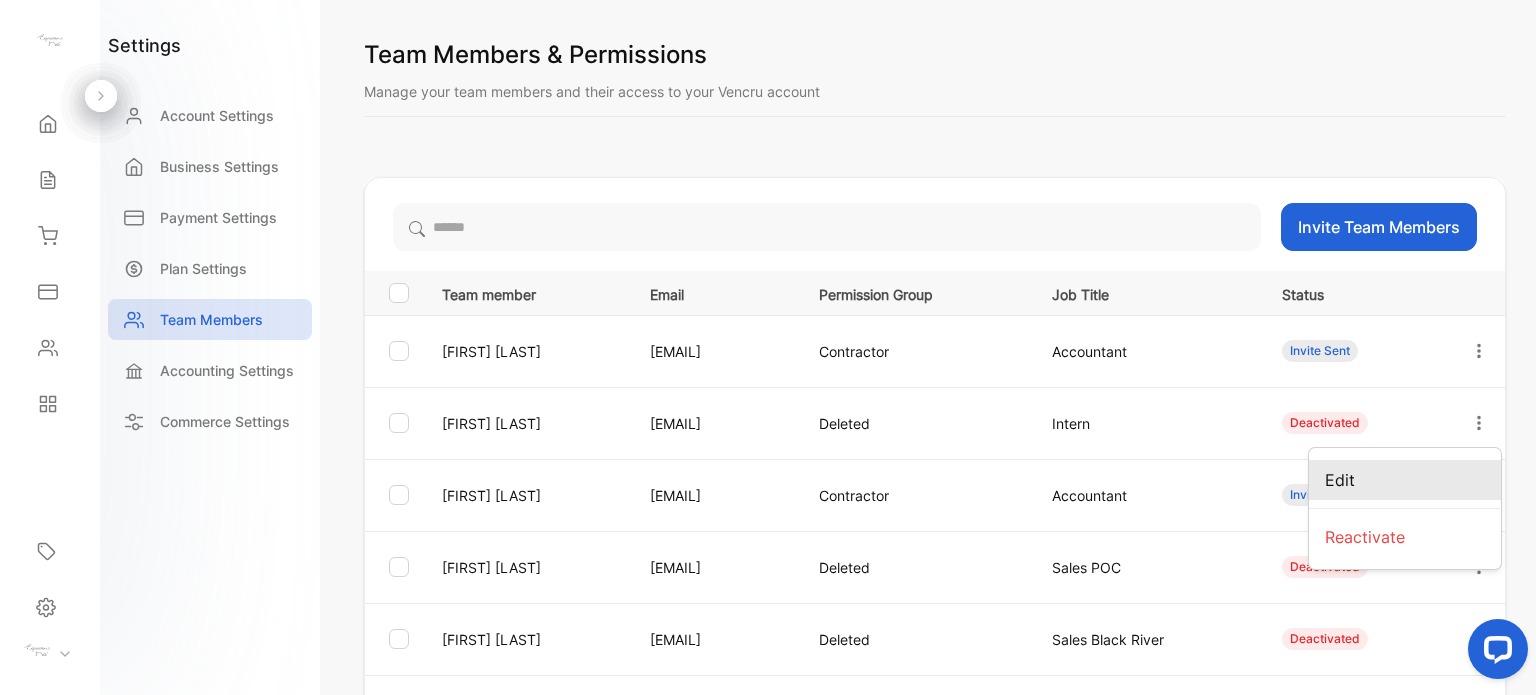 click on "Edit" at bounding box center [1405, 480] 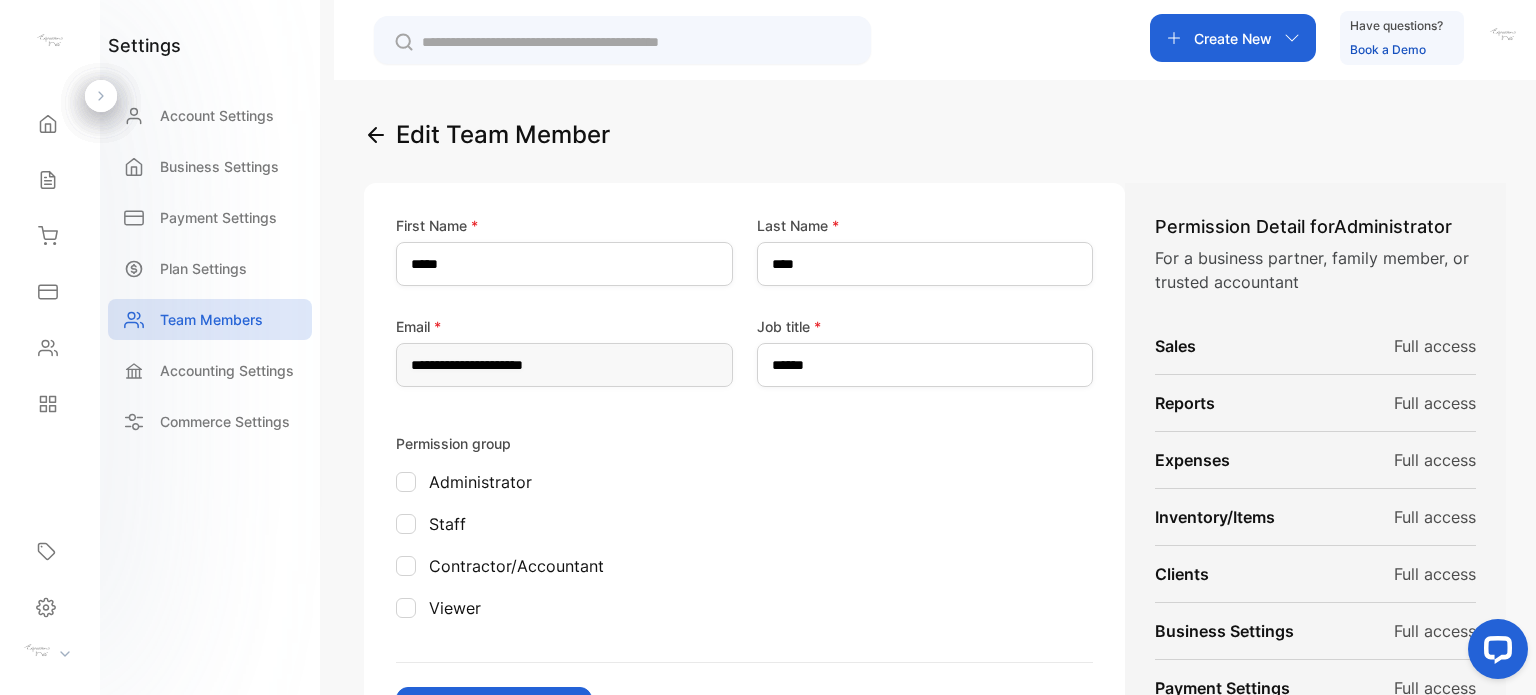 click 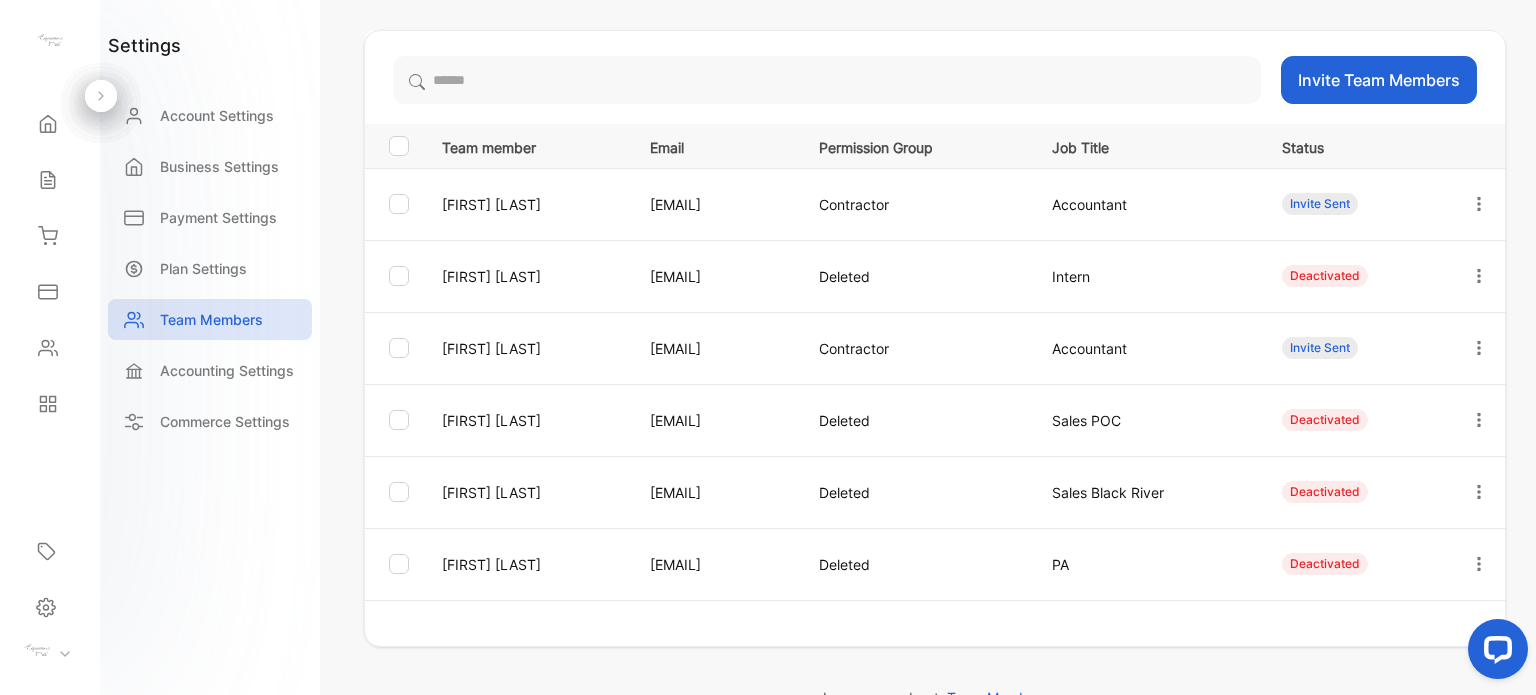 scroll, scrollTop: 200, scrollLeft: 0, axis: vertical 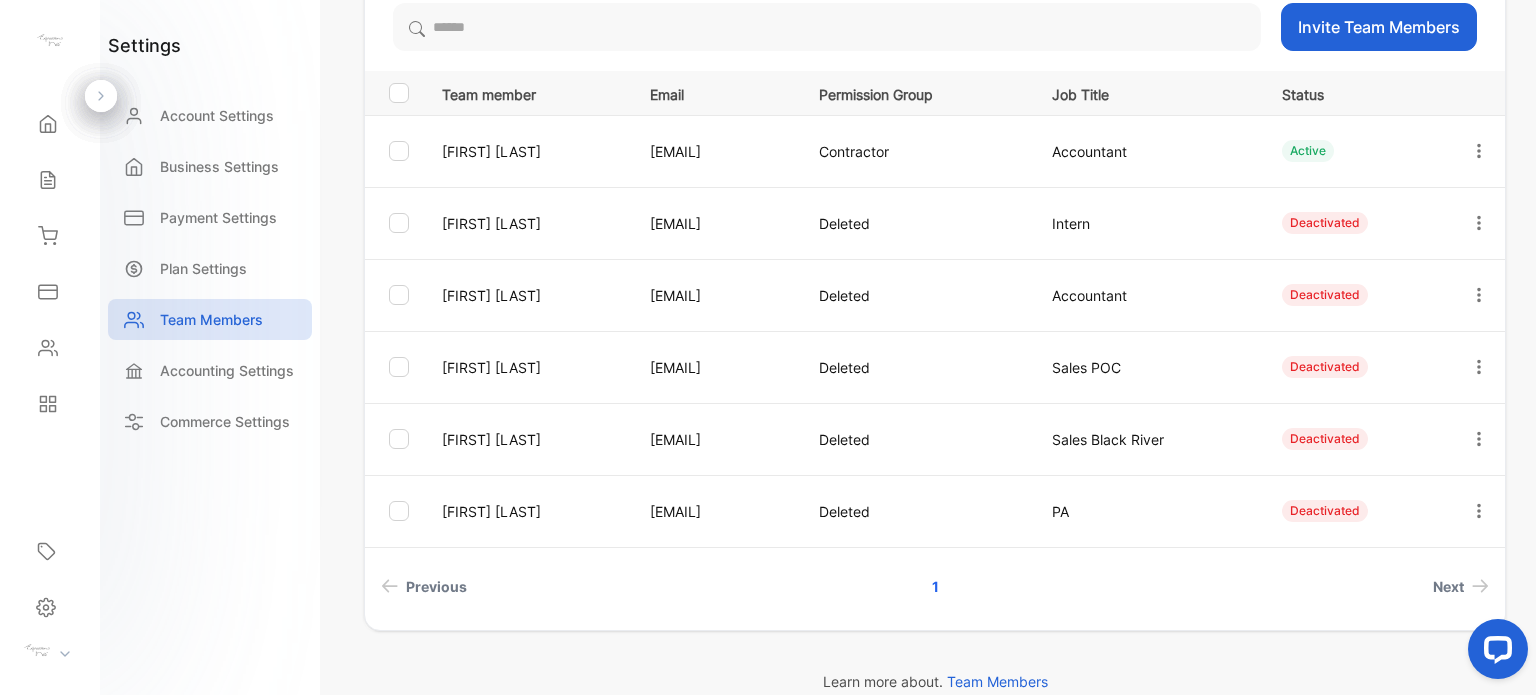 drag, startPoint x: 624, startPoint y: 296, endPoint x: 777, endPoint y: 296, distance: 153 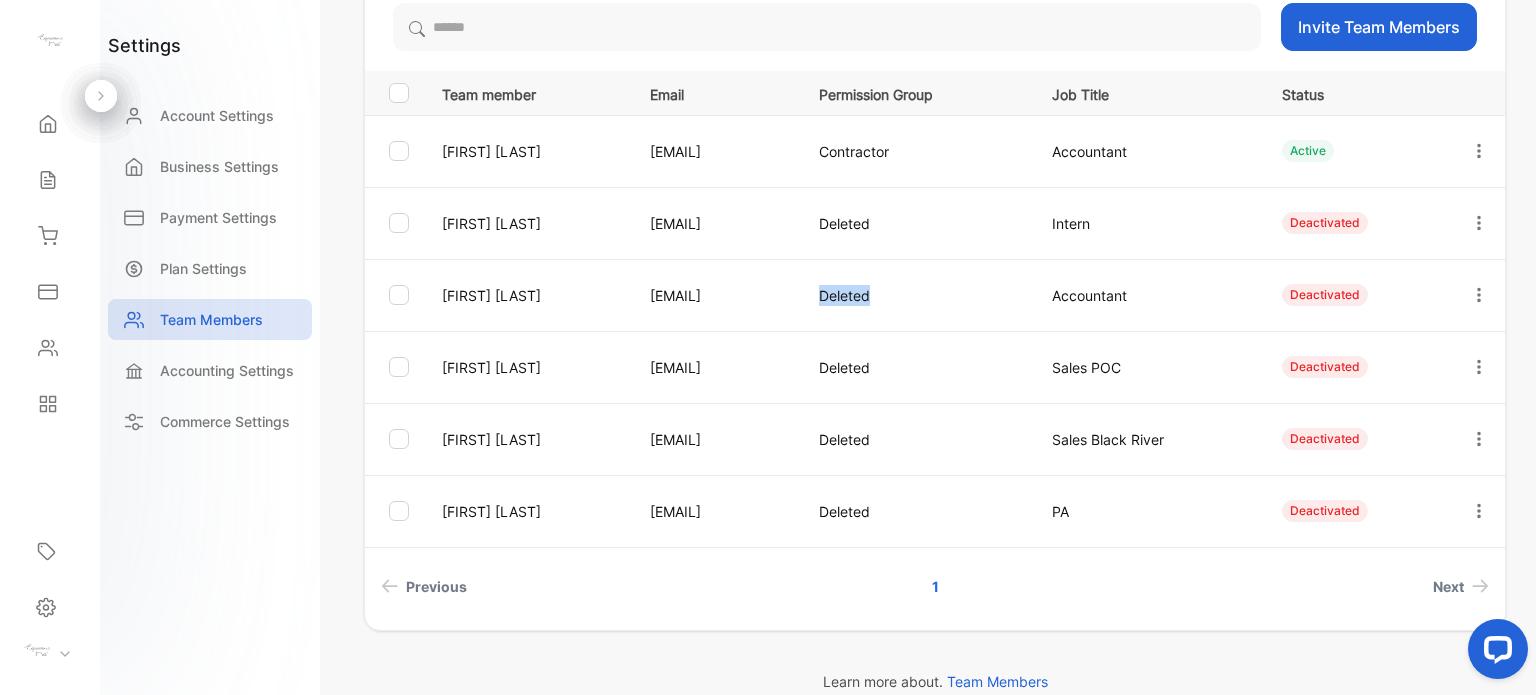 drag, startPoint x: 924, startPoint y: 292, endPoint x: 1026, endPoint y: 292, distance: 102 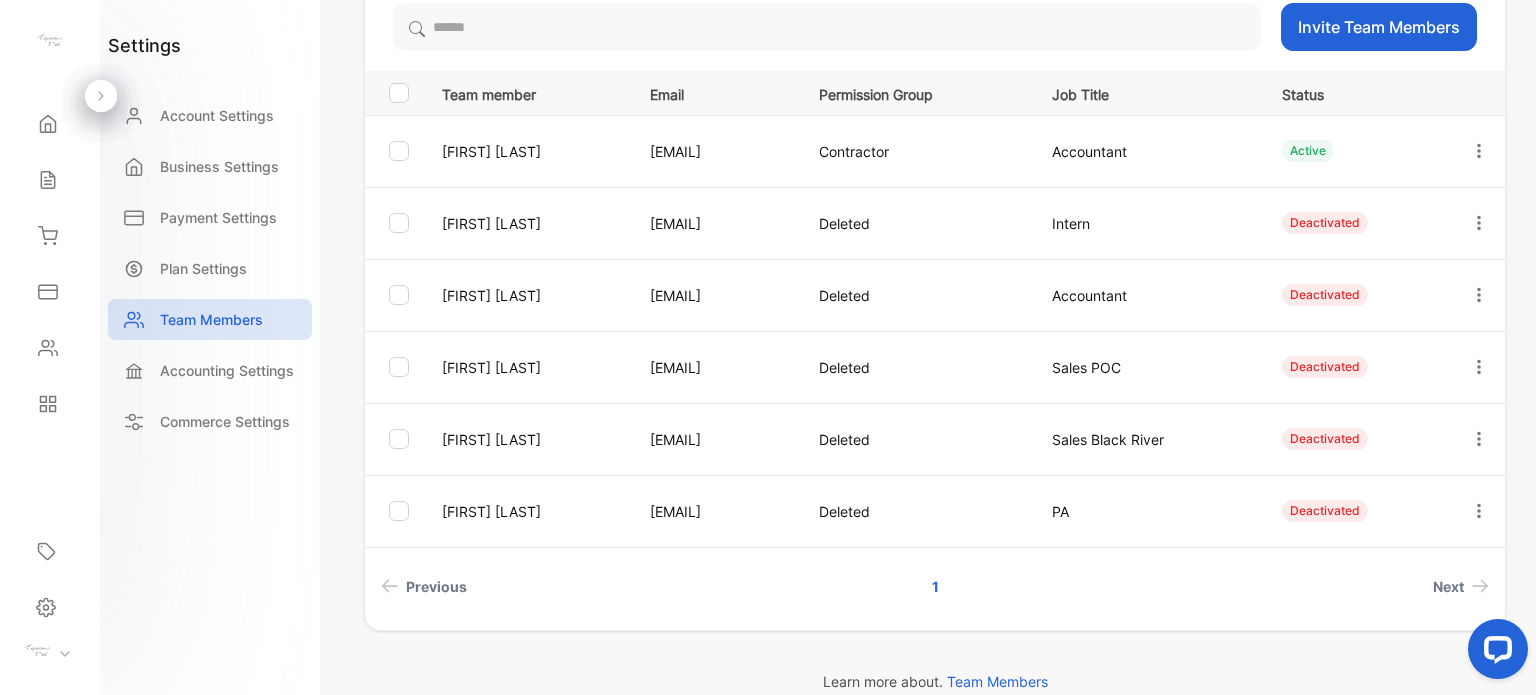 click on "Deleted" at bounding box center (912, 223) 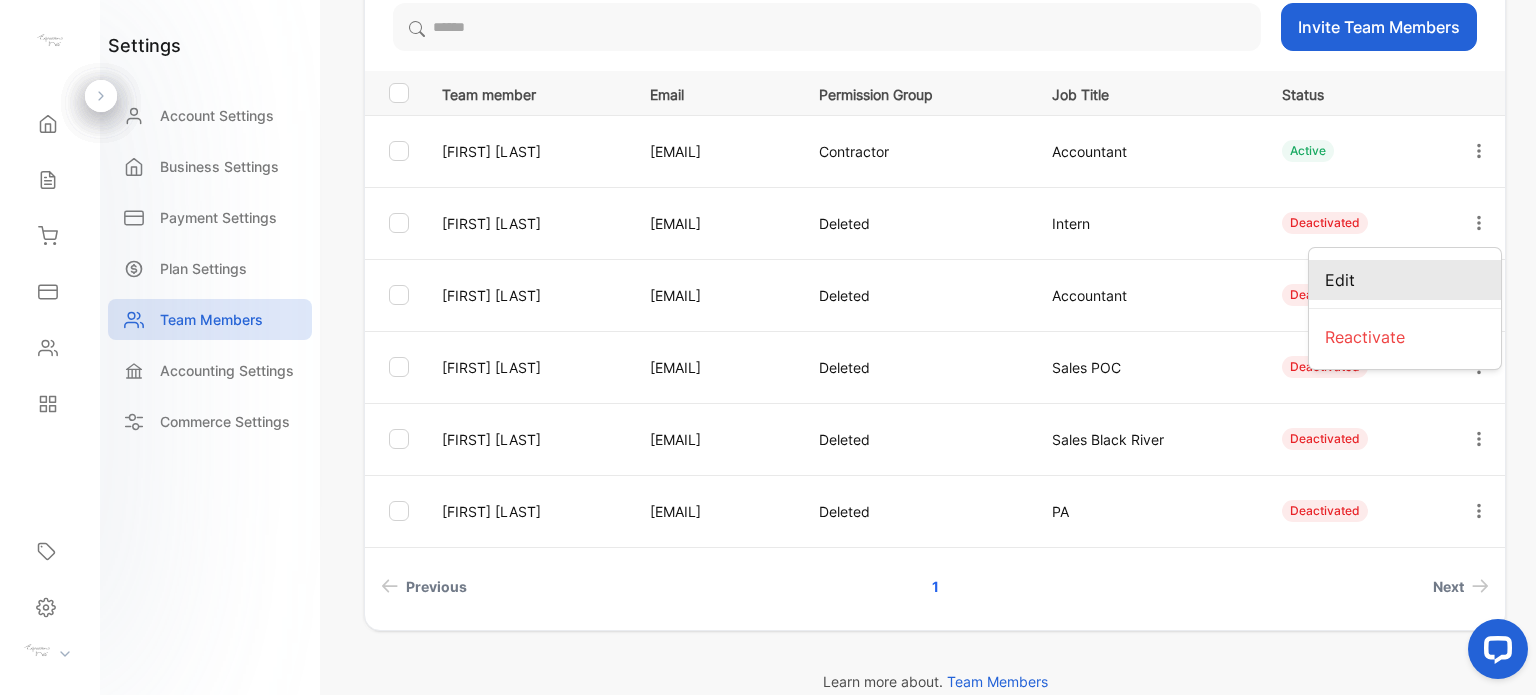 click on "Edit" at bounding box center (1405, 280) 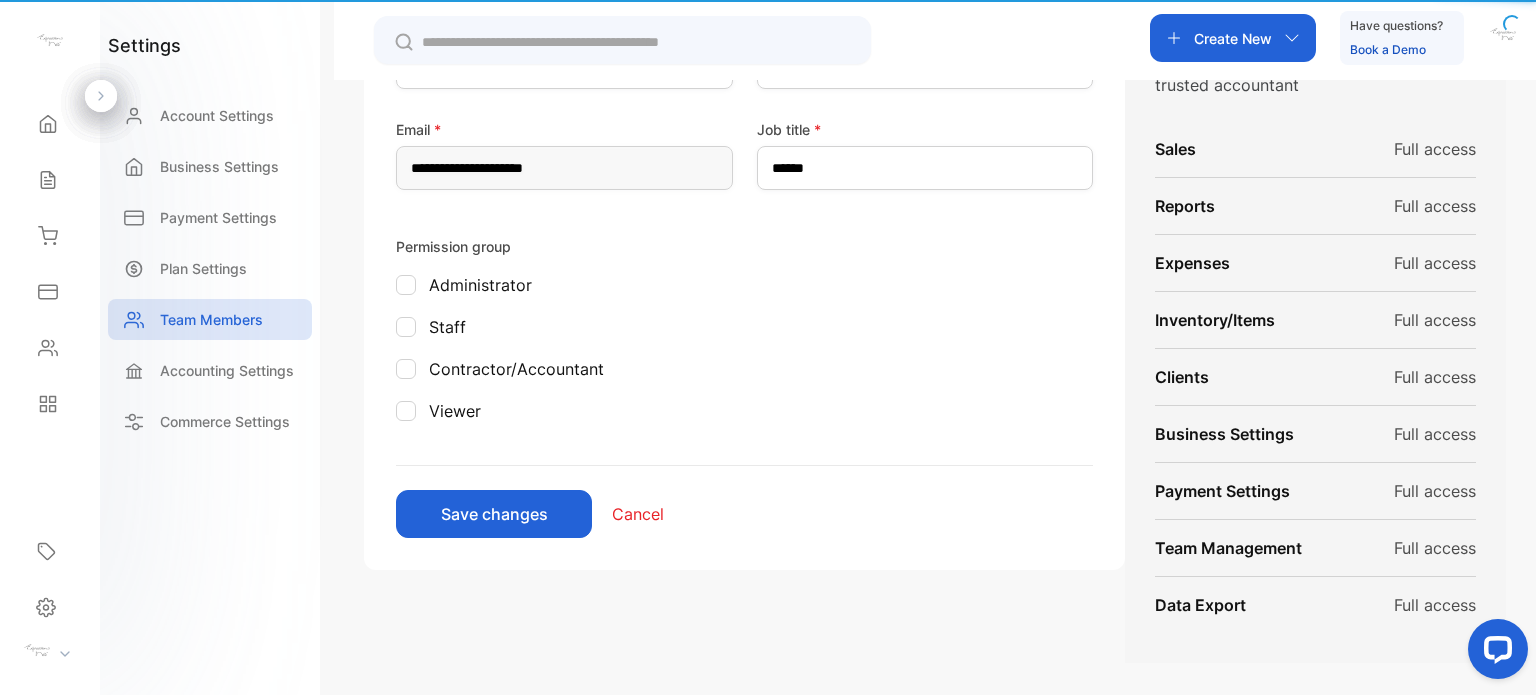 scroll, scrollTop: 195, scrollLeft: 0, axis: vertical 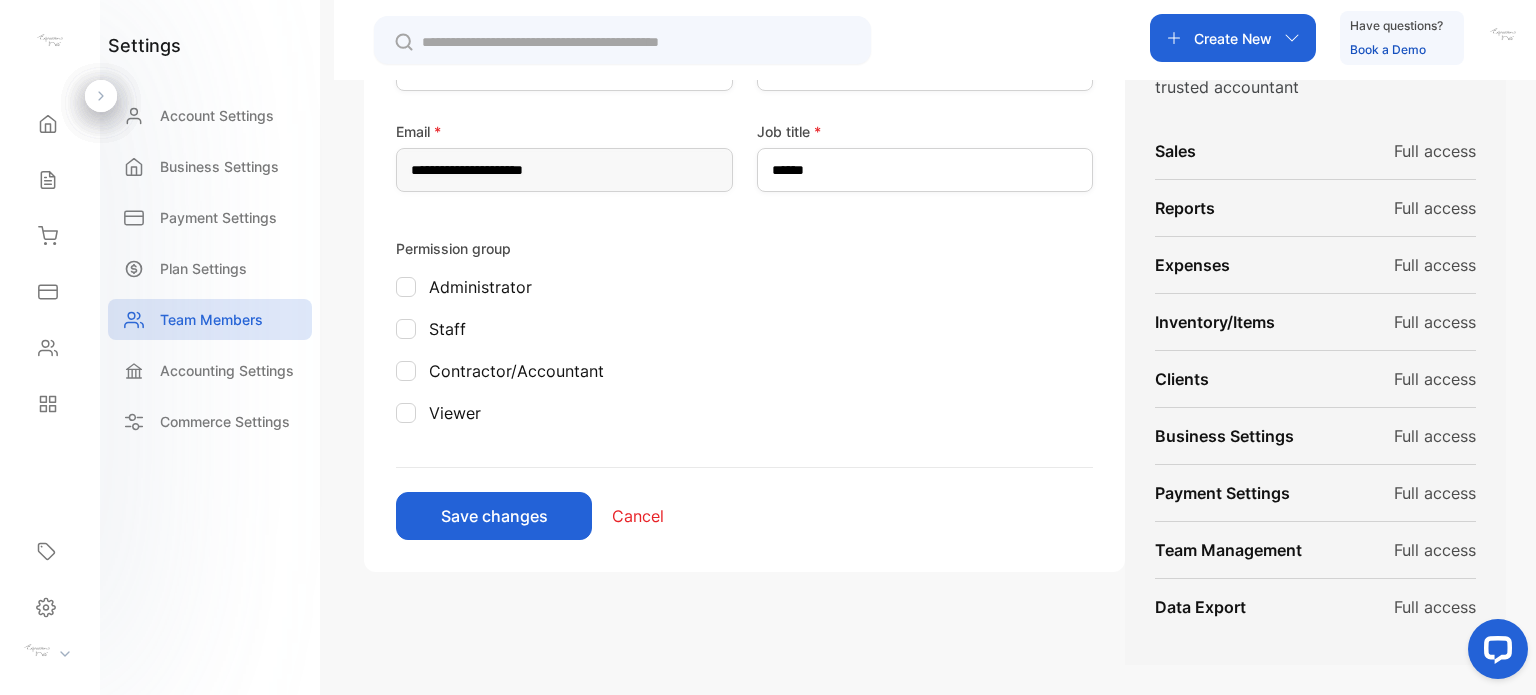 click on "Cancel" at bounding box center (658, 516) 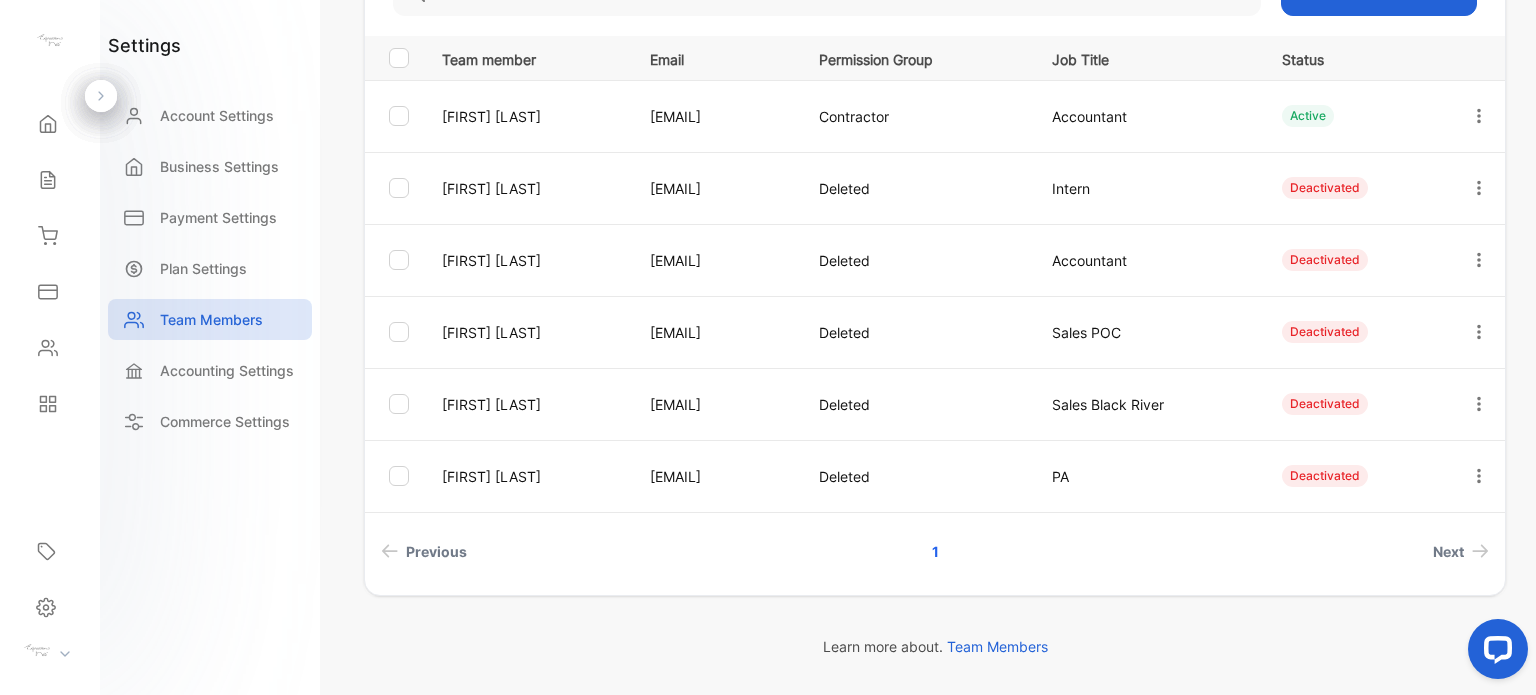 scroll, scrollTop: 200, scrollLeft: 0, axis: vertical 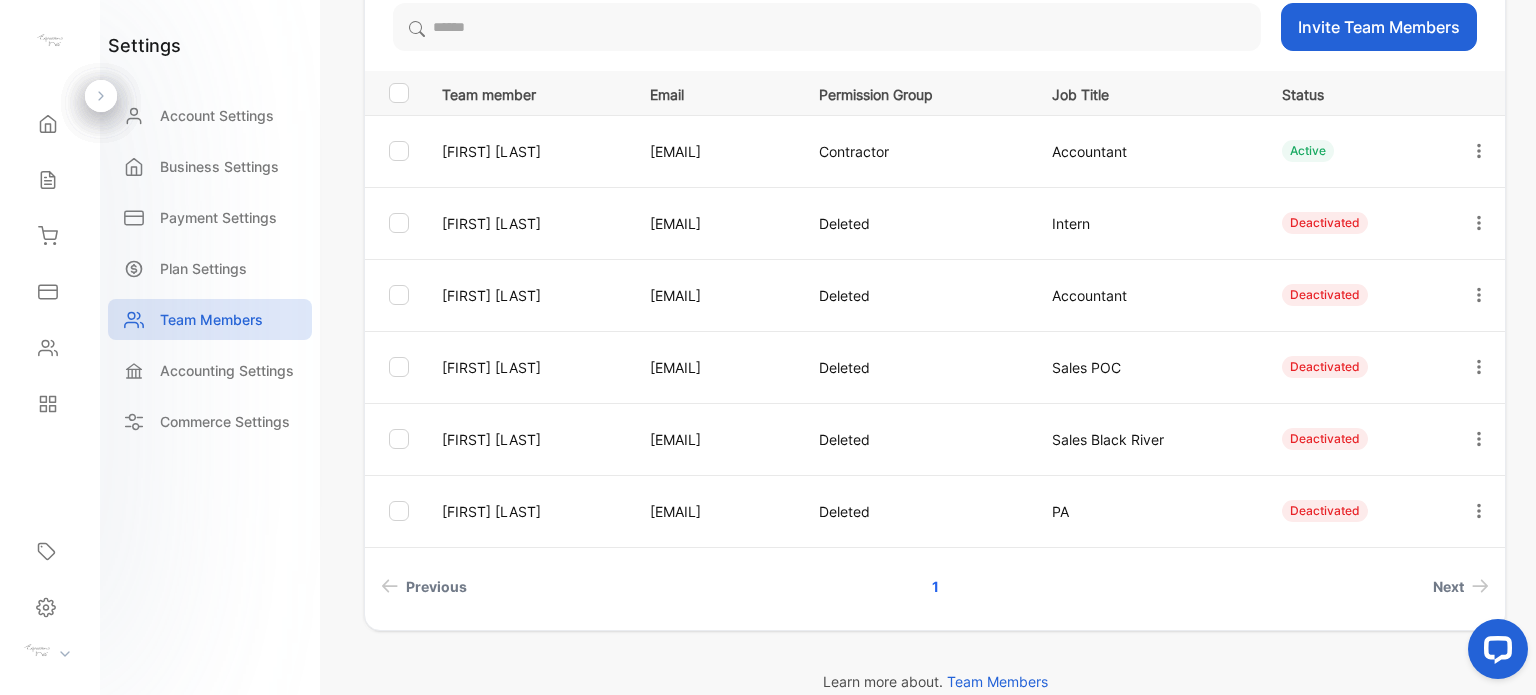 click 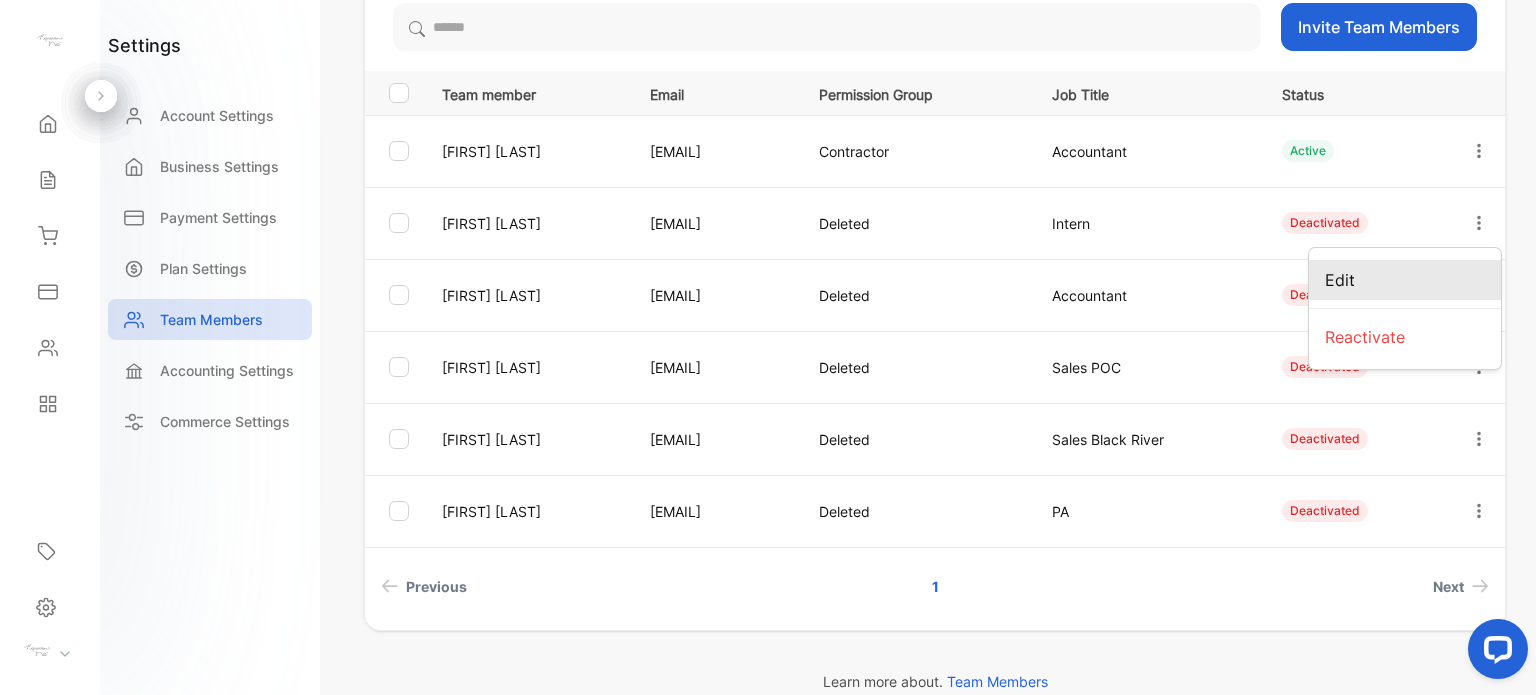 click on "Edit" at bounding box center (1340, 280) 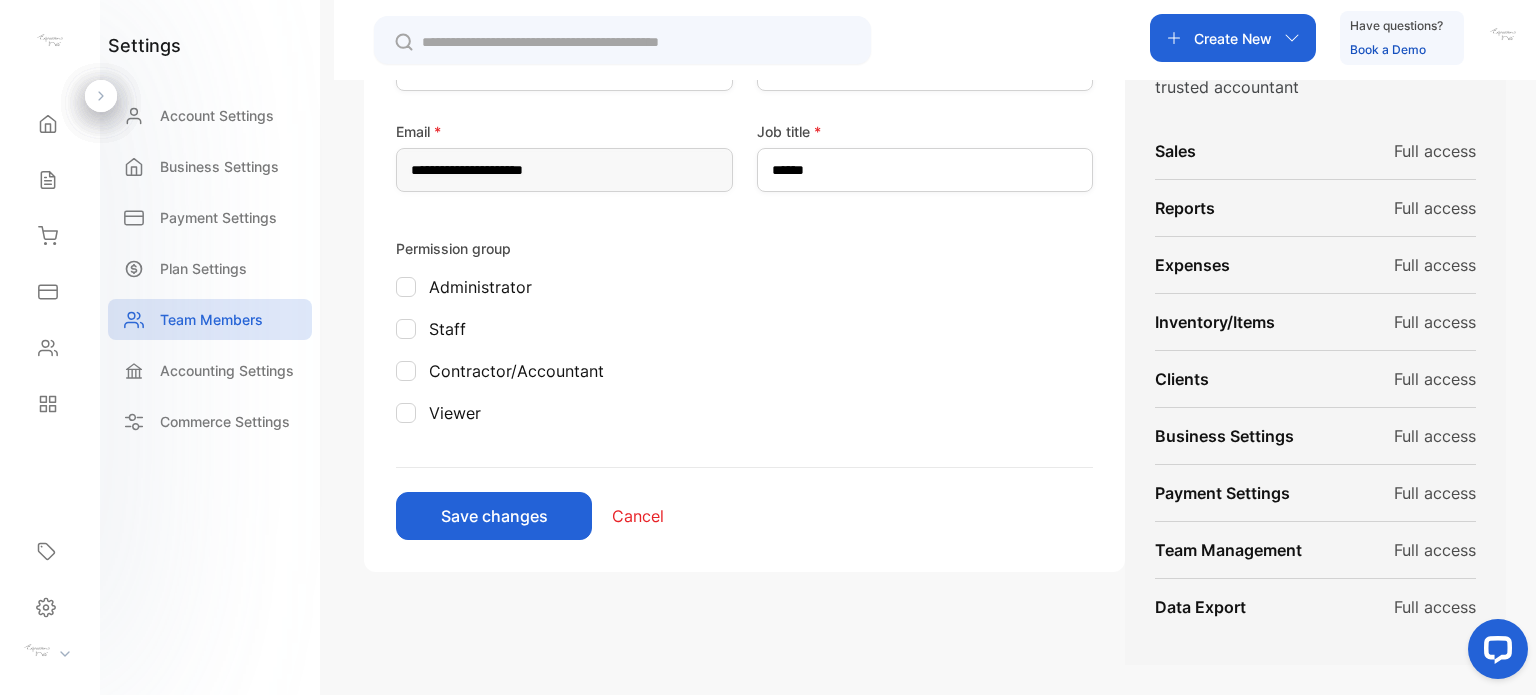 scroll, scrollTop: 0, scrollLeft: 0, axis: both 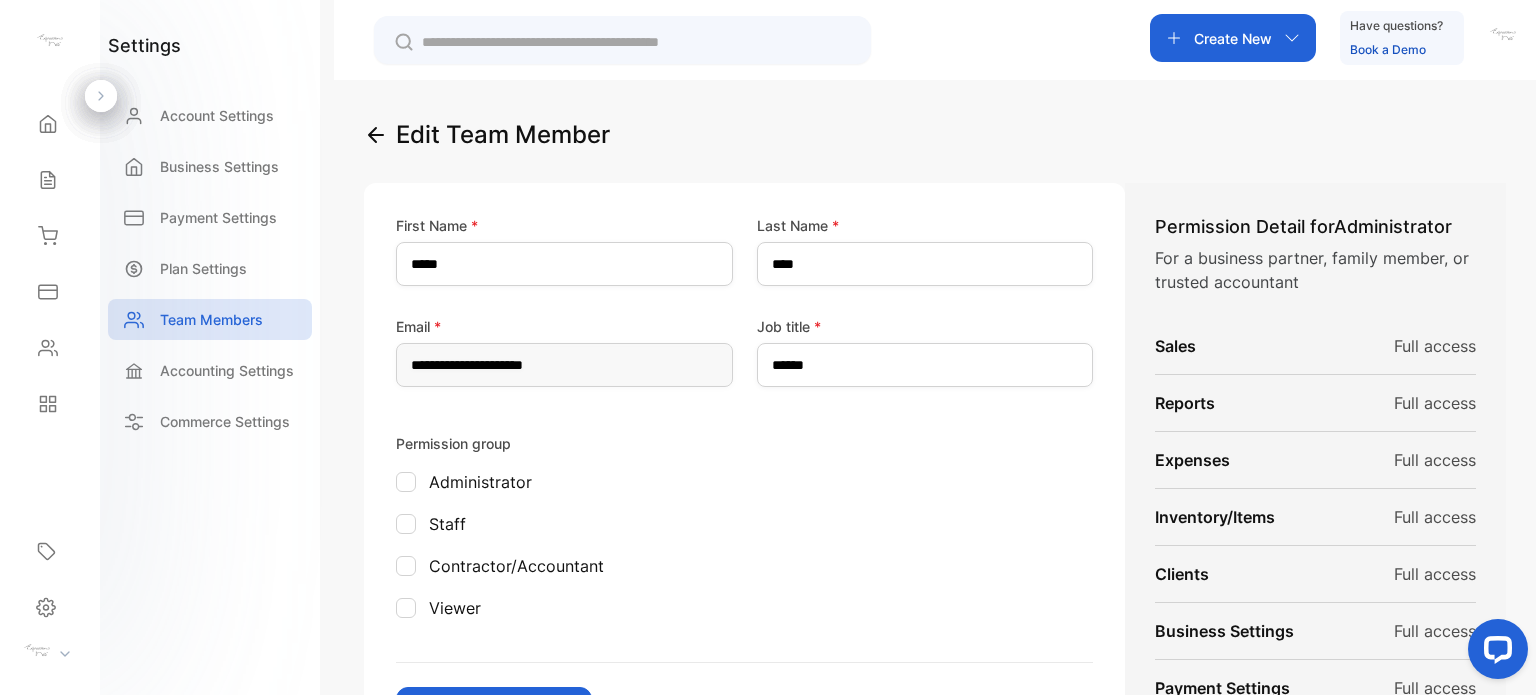 click 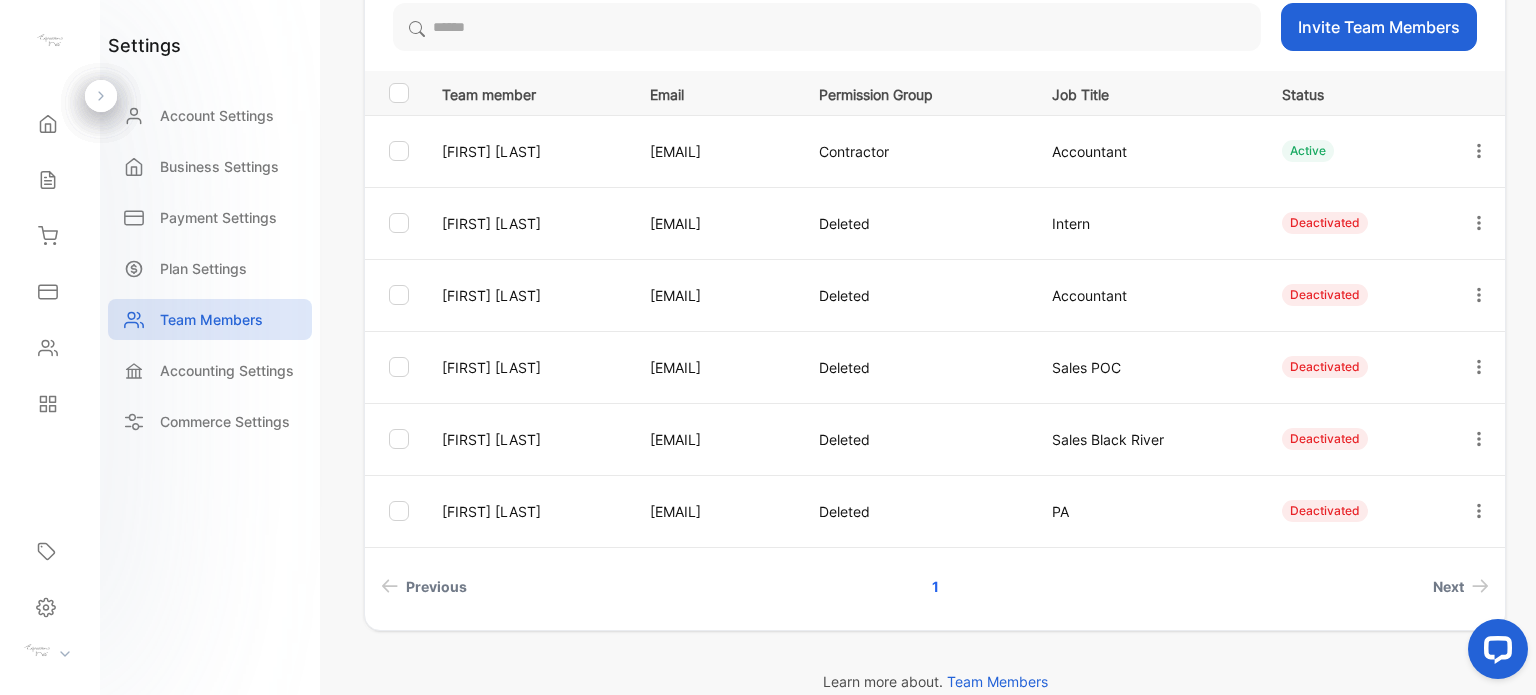 scroll, scrollTop: 100, scrollLeft: 0, axis: vertical 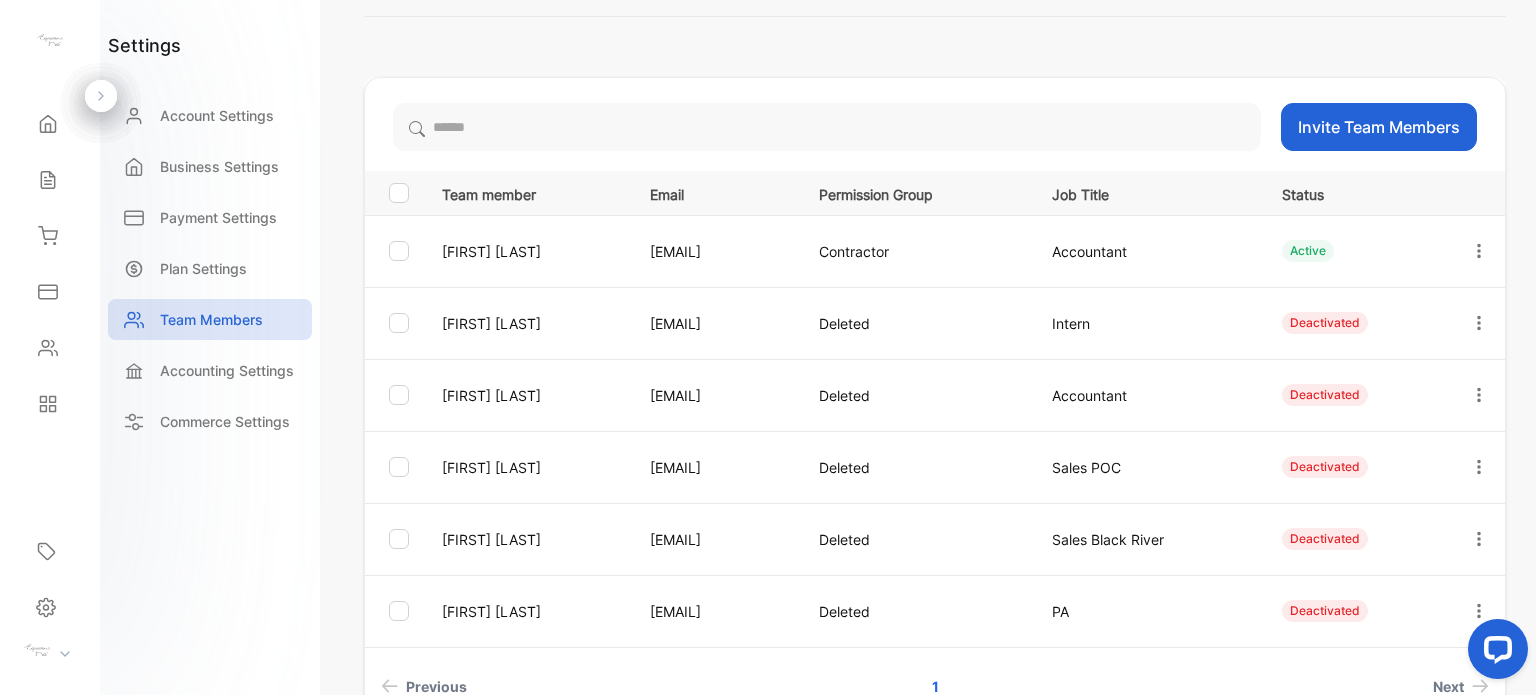 click 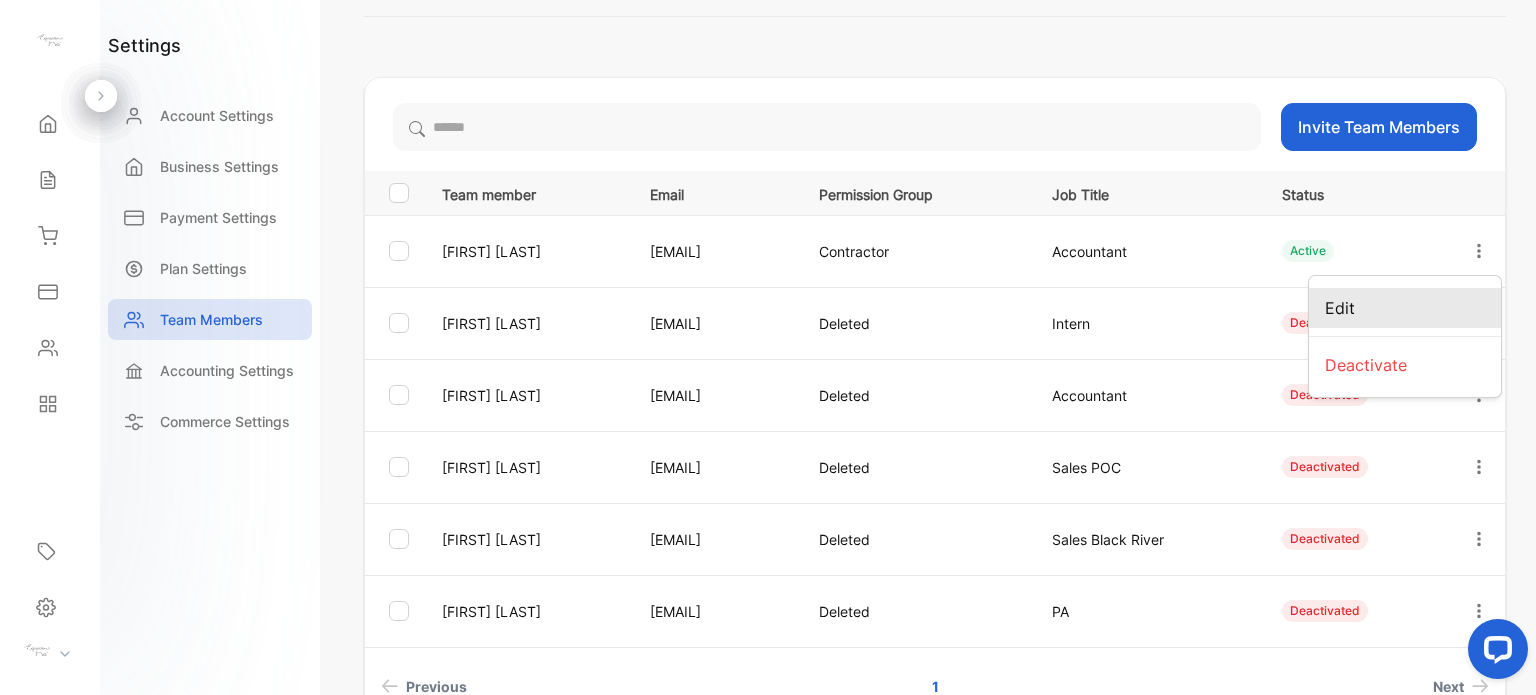 click on "Edit" at bounding box center [1405, 308] 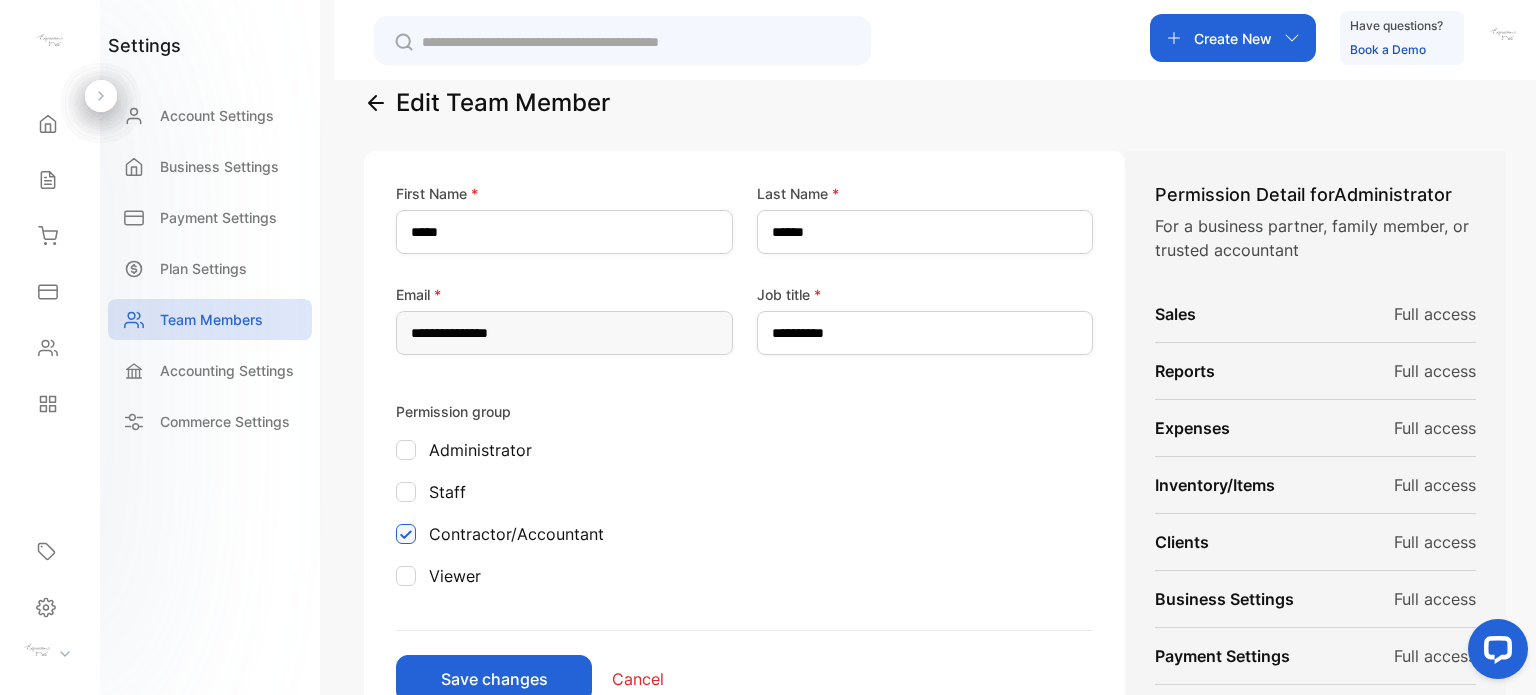 scroll, scrollTop: 0, scrollLeft: 0, axis: both 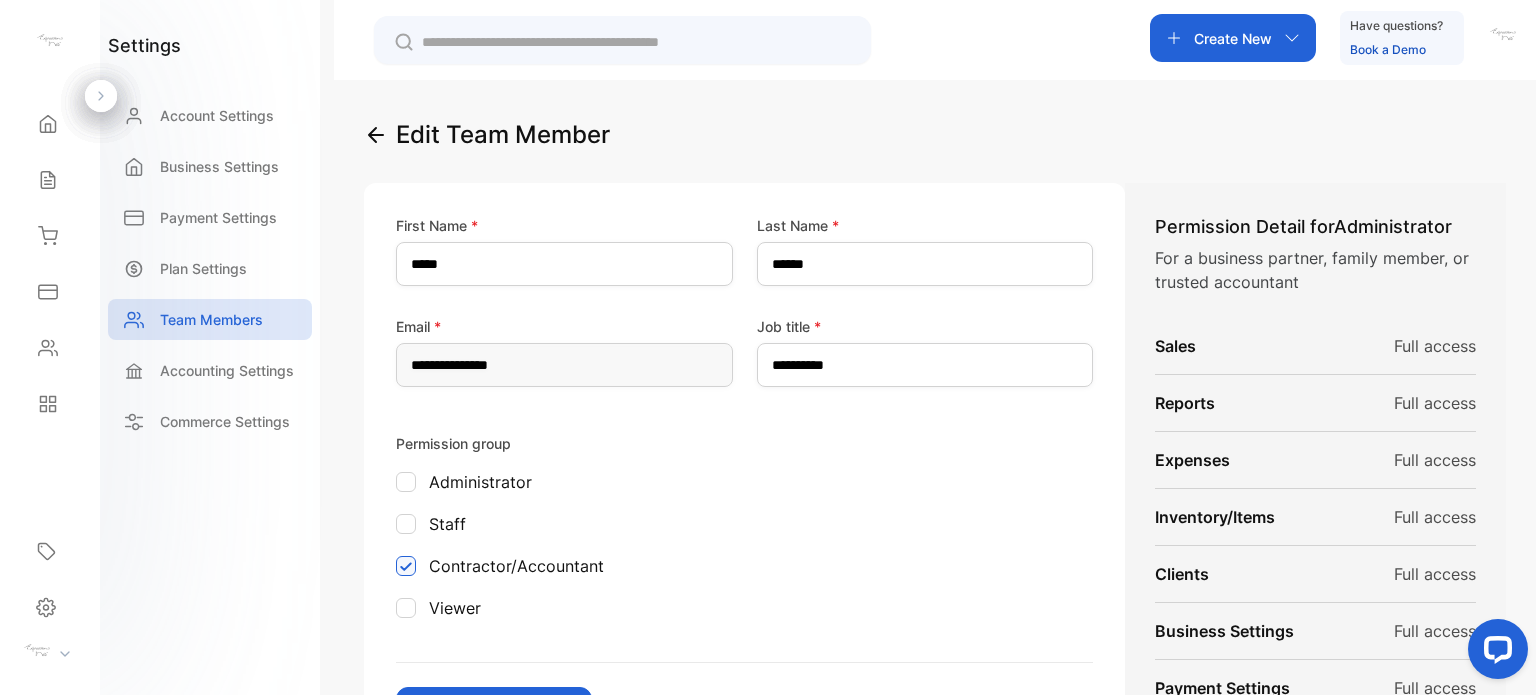 click 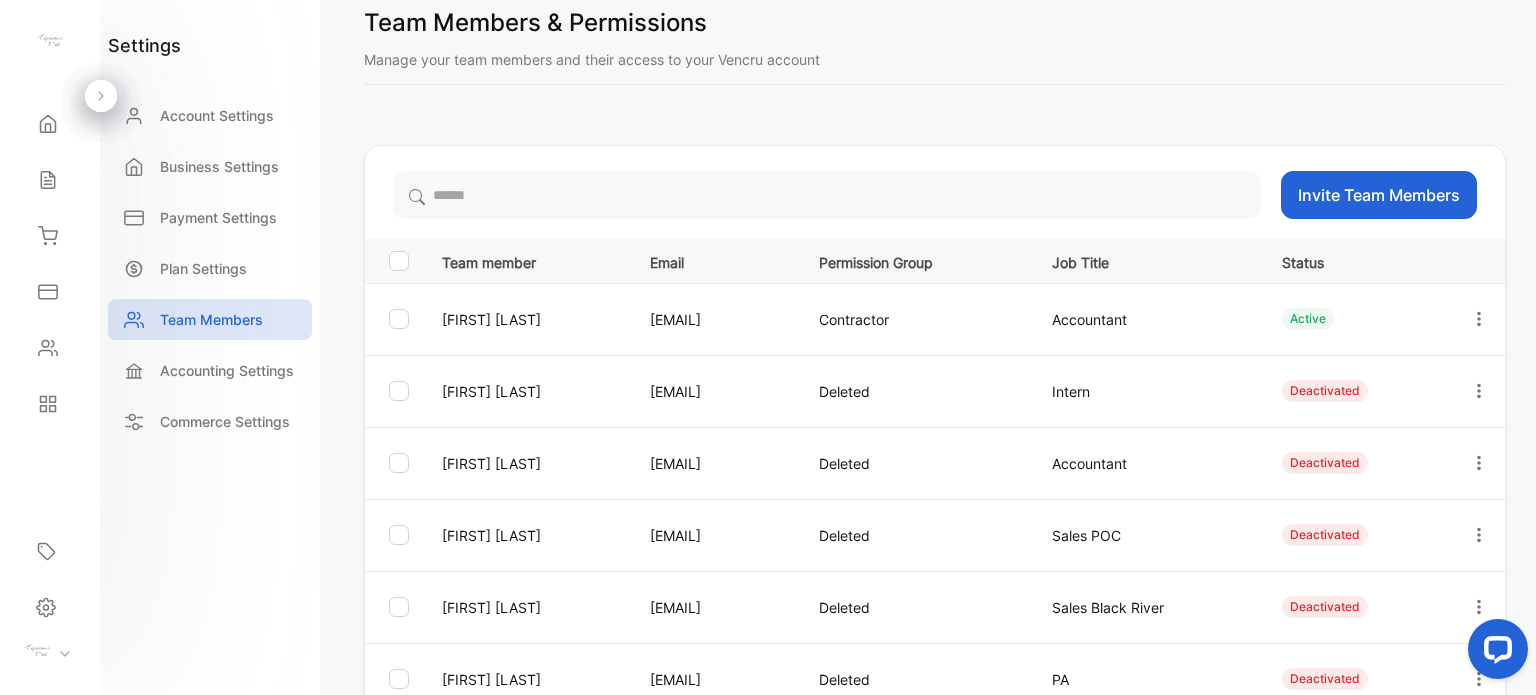 scroll, scrollTop: 0, scrollLeft: 0, axis: both 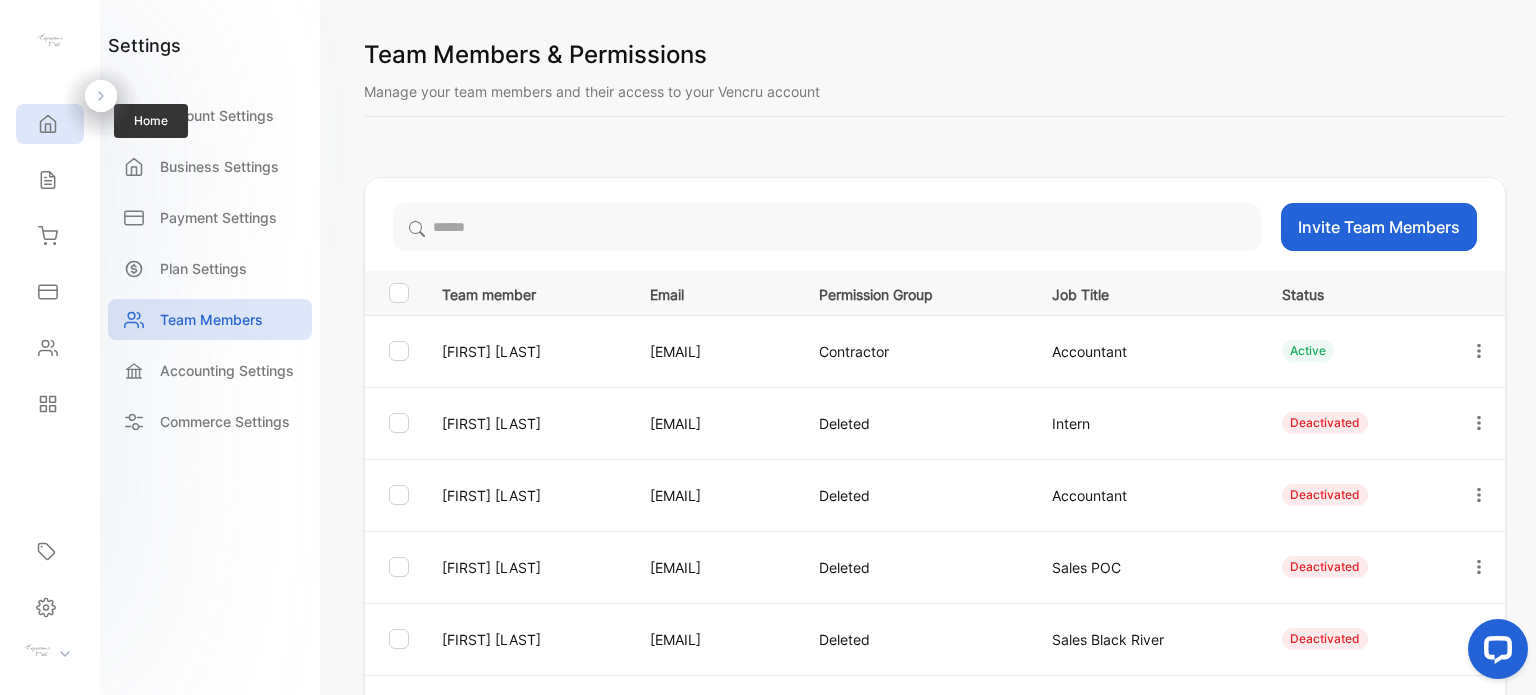 click on "Home" at bounding box center (50, 124) 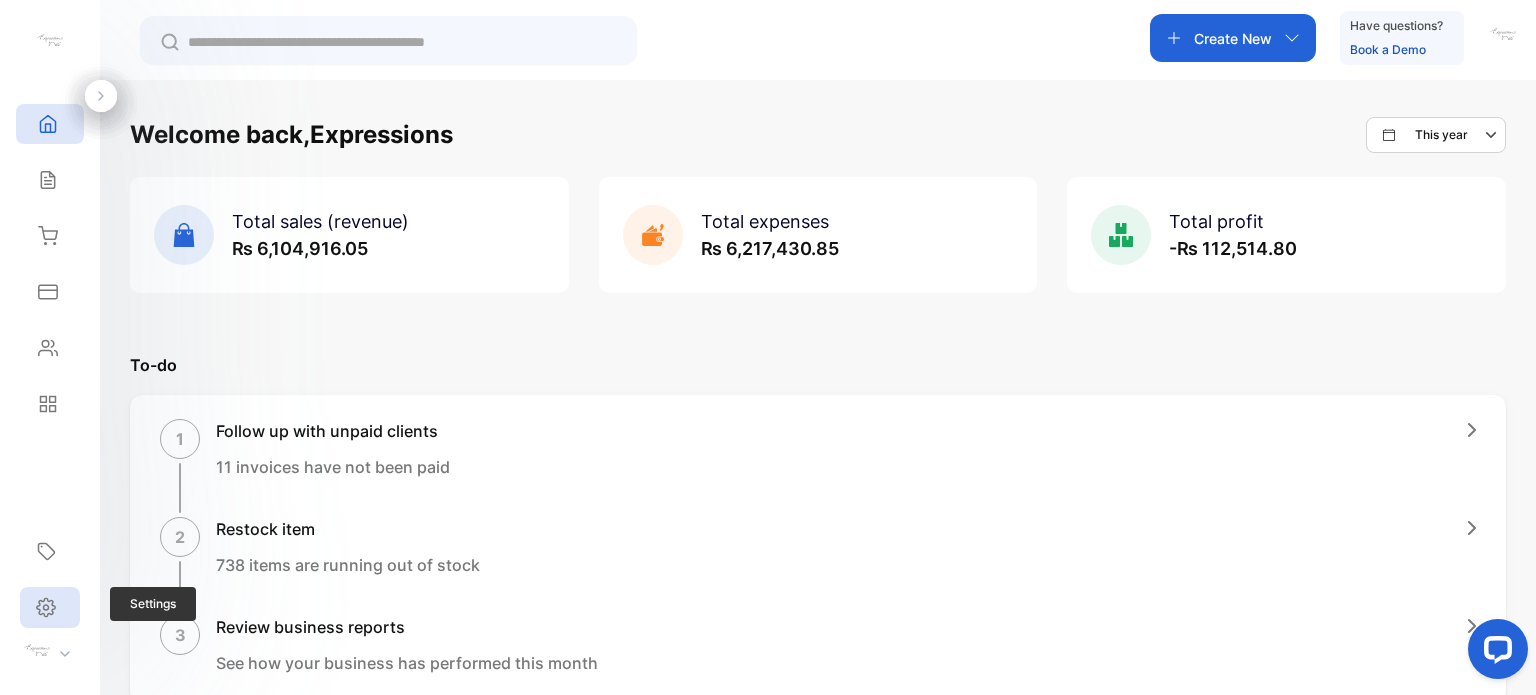 click 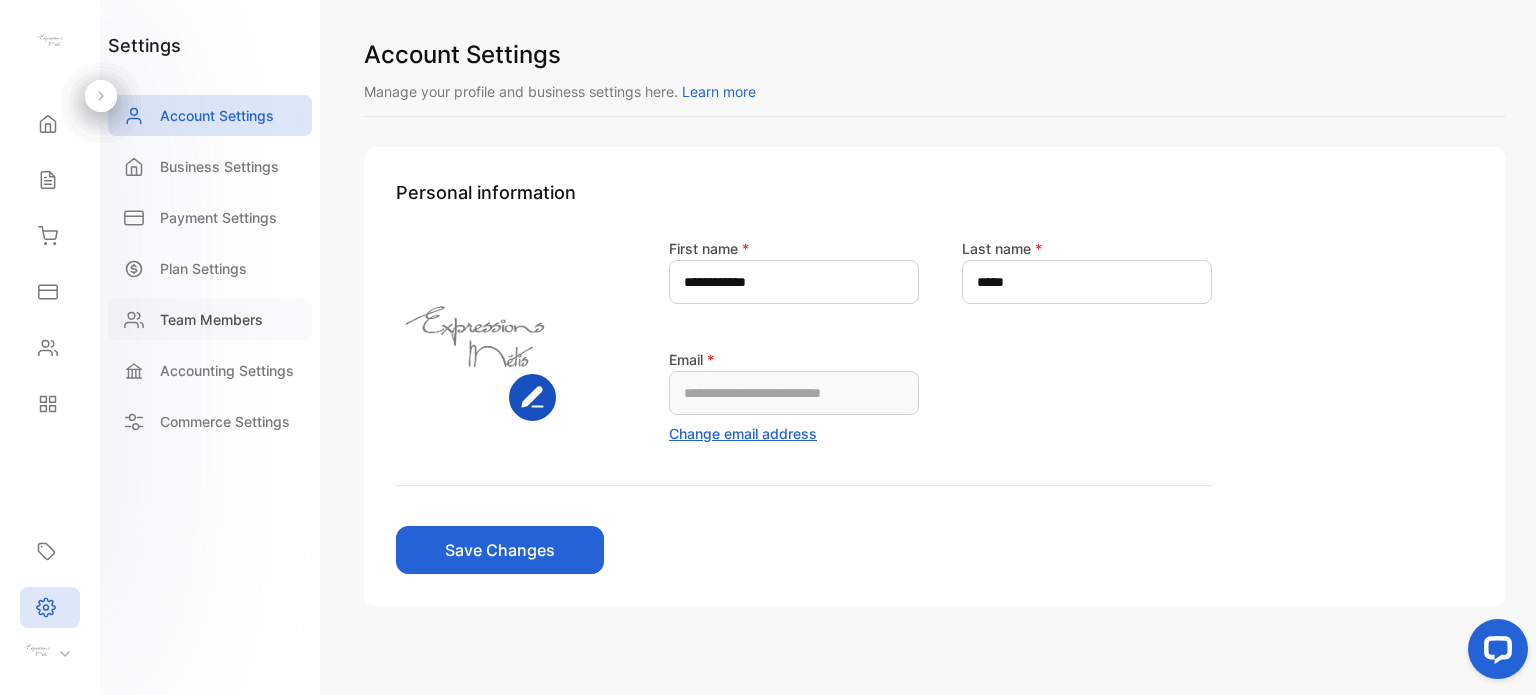 click on "Team Members" at bounding box center (211, 319) 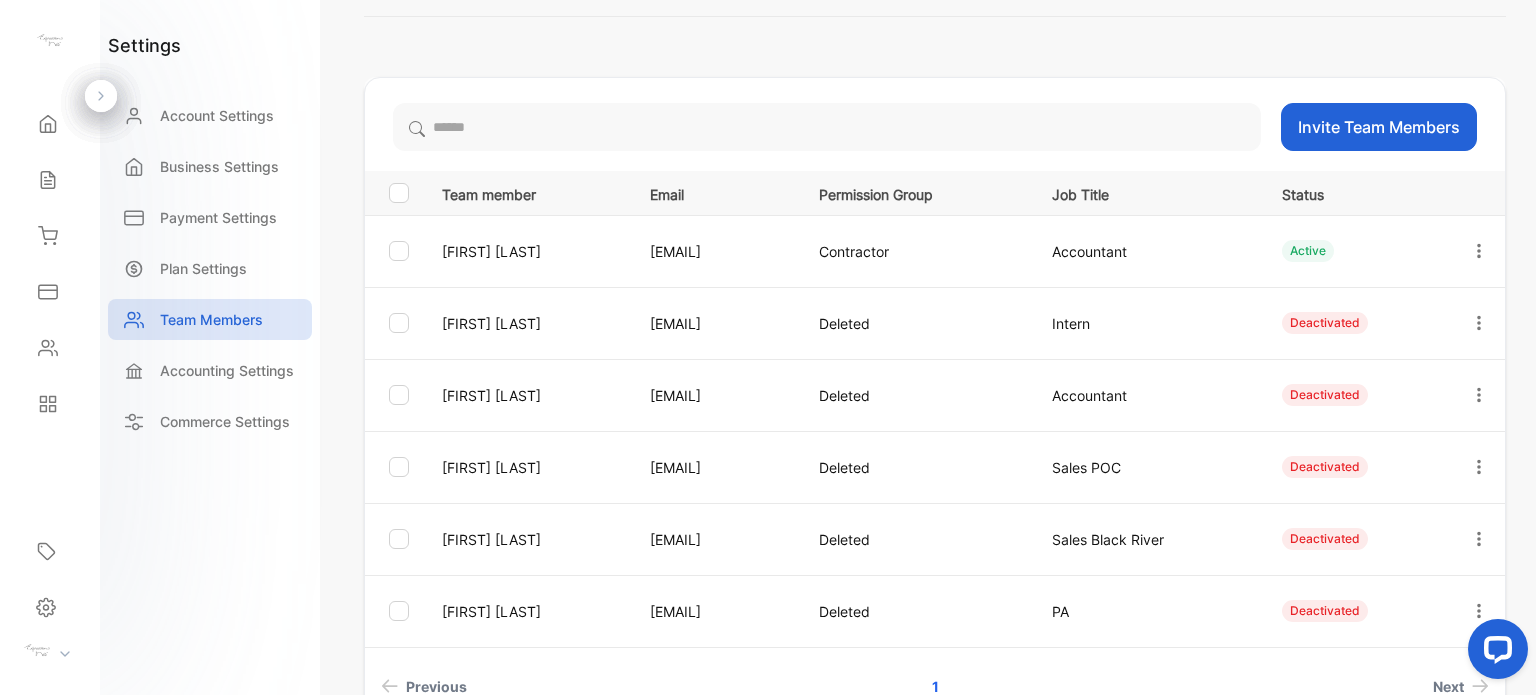 scroll, scrollTop: 200, scrollLeft: 0, axis: vertical 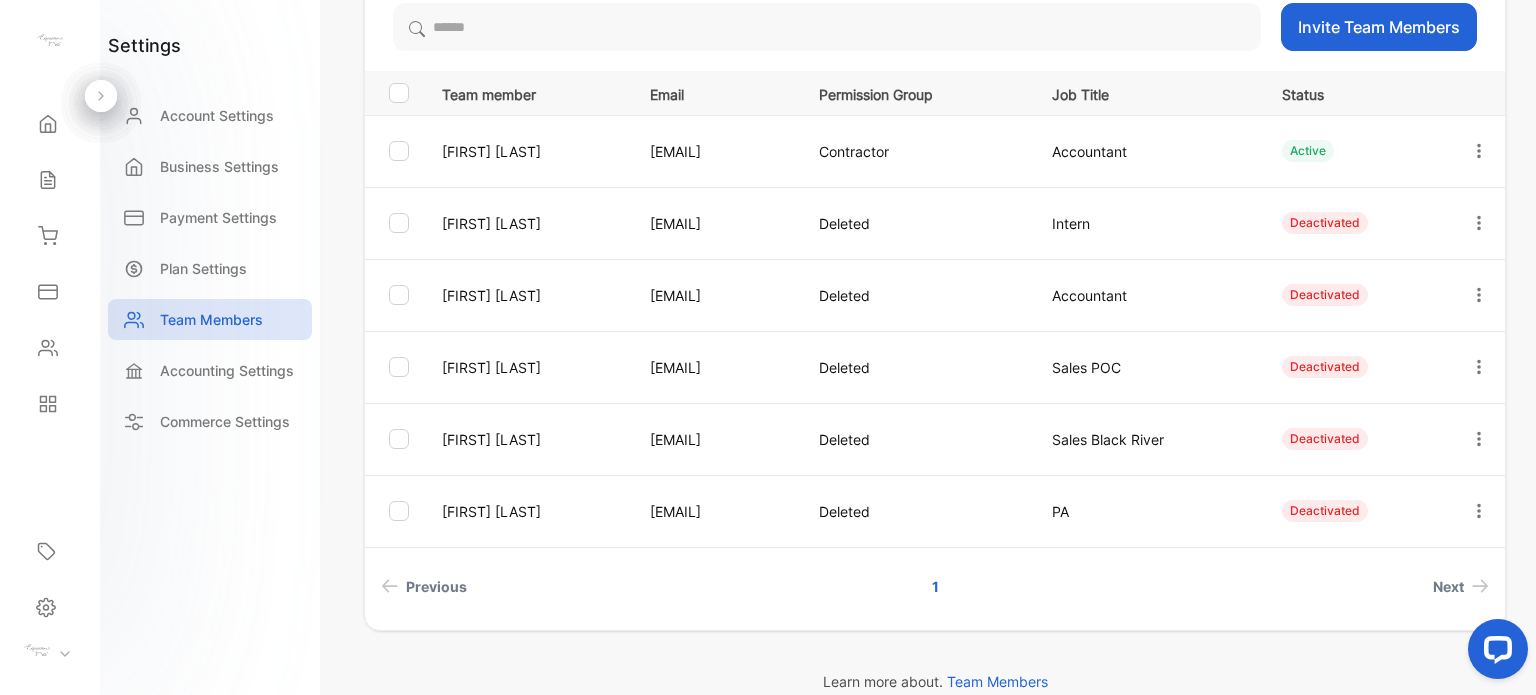 click on "[FIRST] [LAST]" at bounding box center [522, 151] 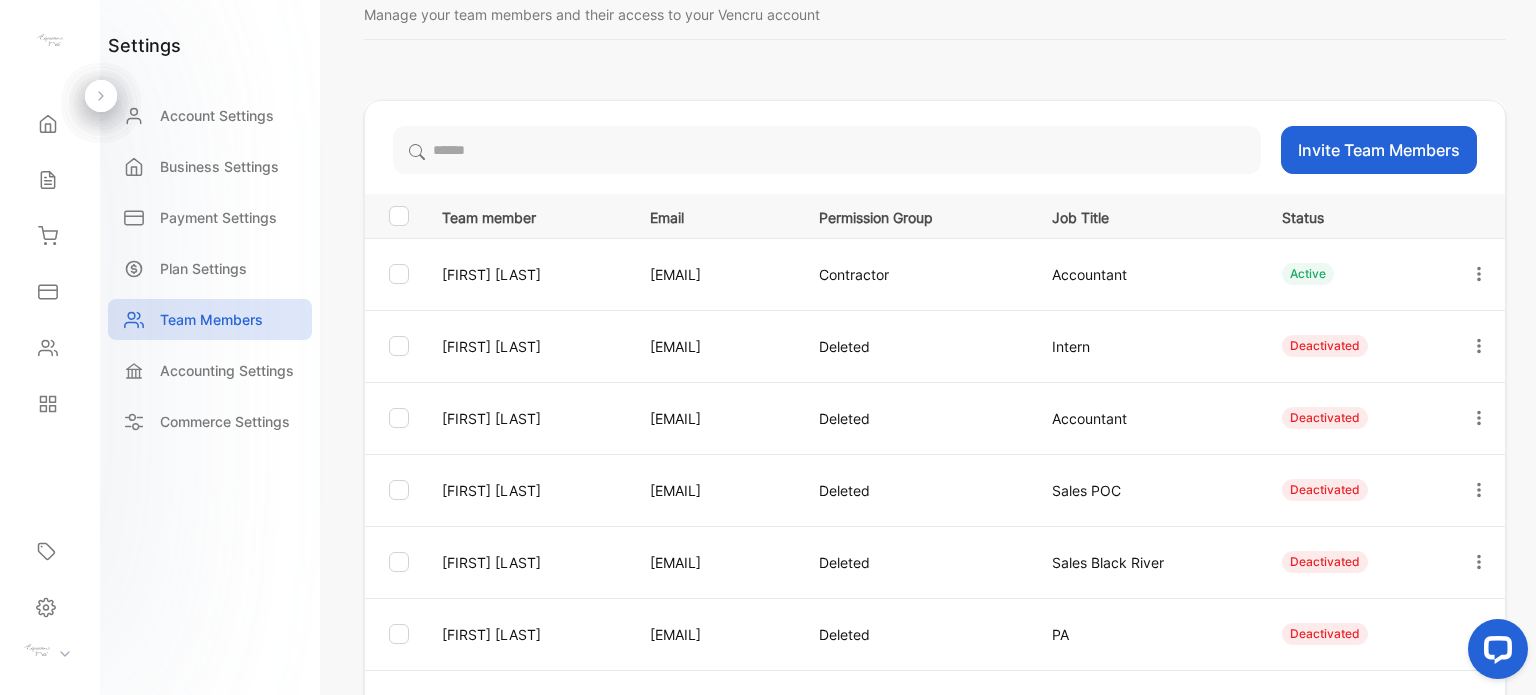 scroll, scrollTop: 0, scrollLeft: 0, axis: both 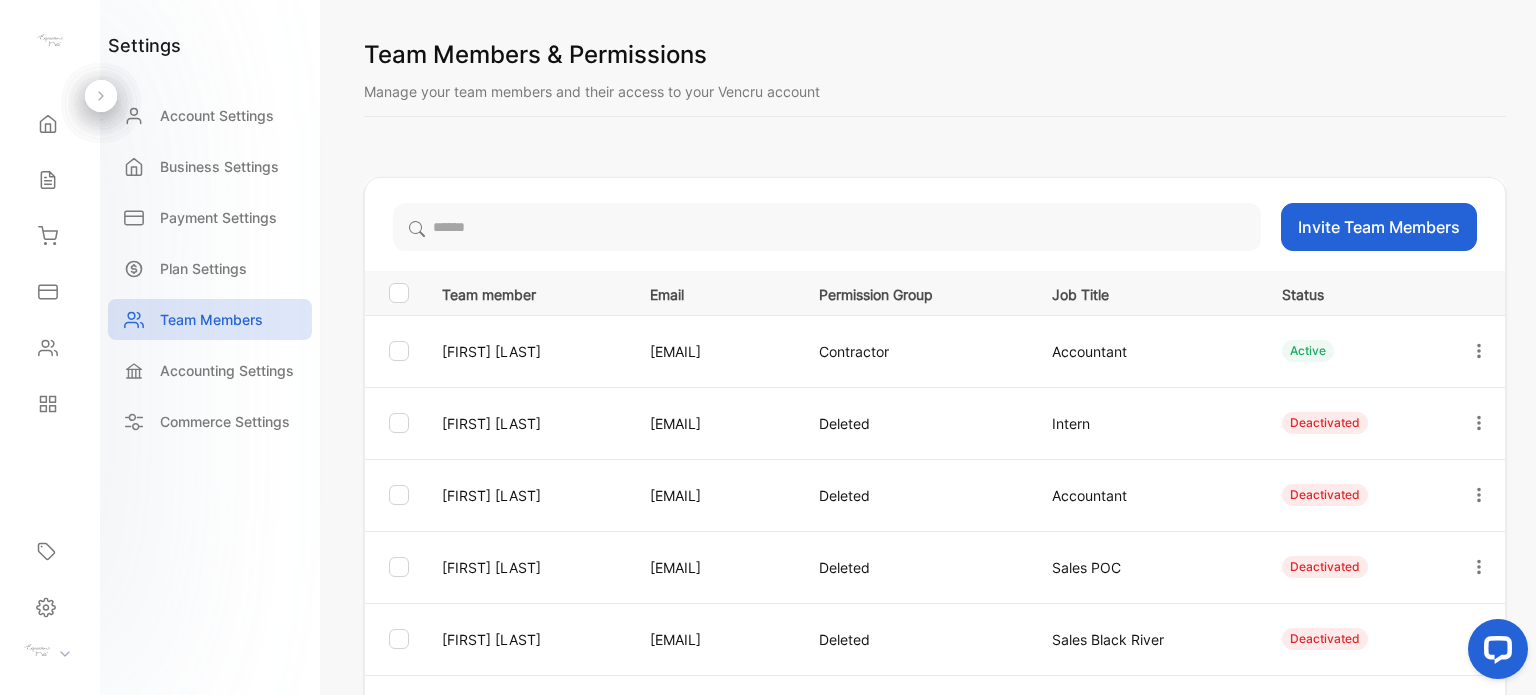 click at bounding box center (37, 651) 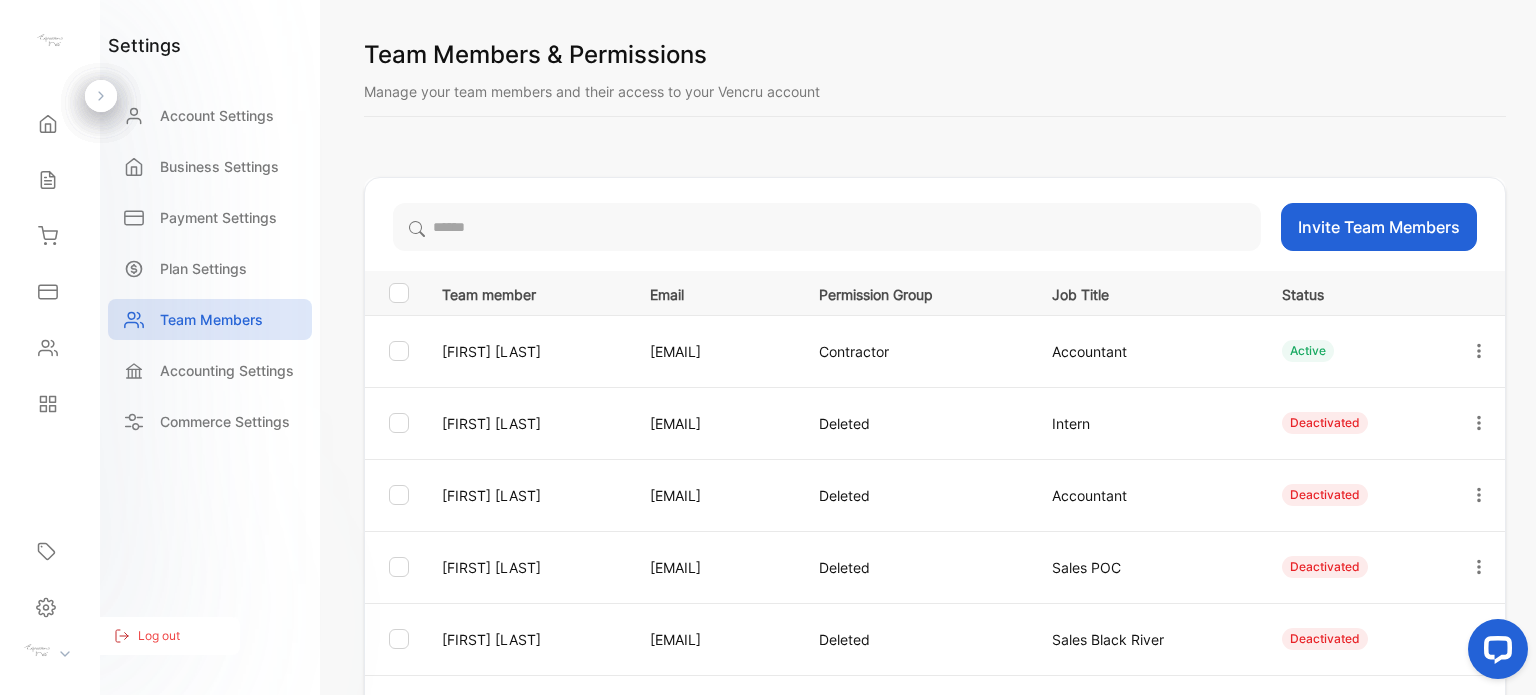 click on "Log out" at bounding box center [159, 636] 